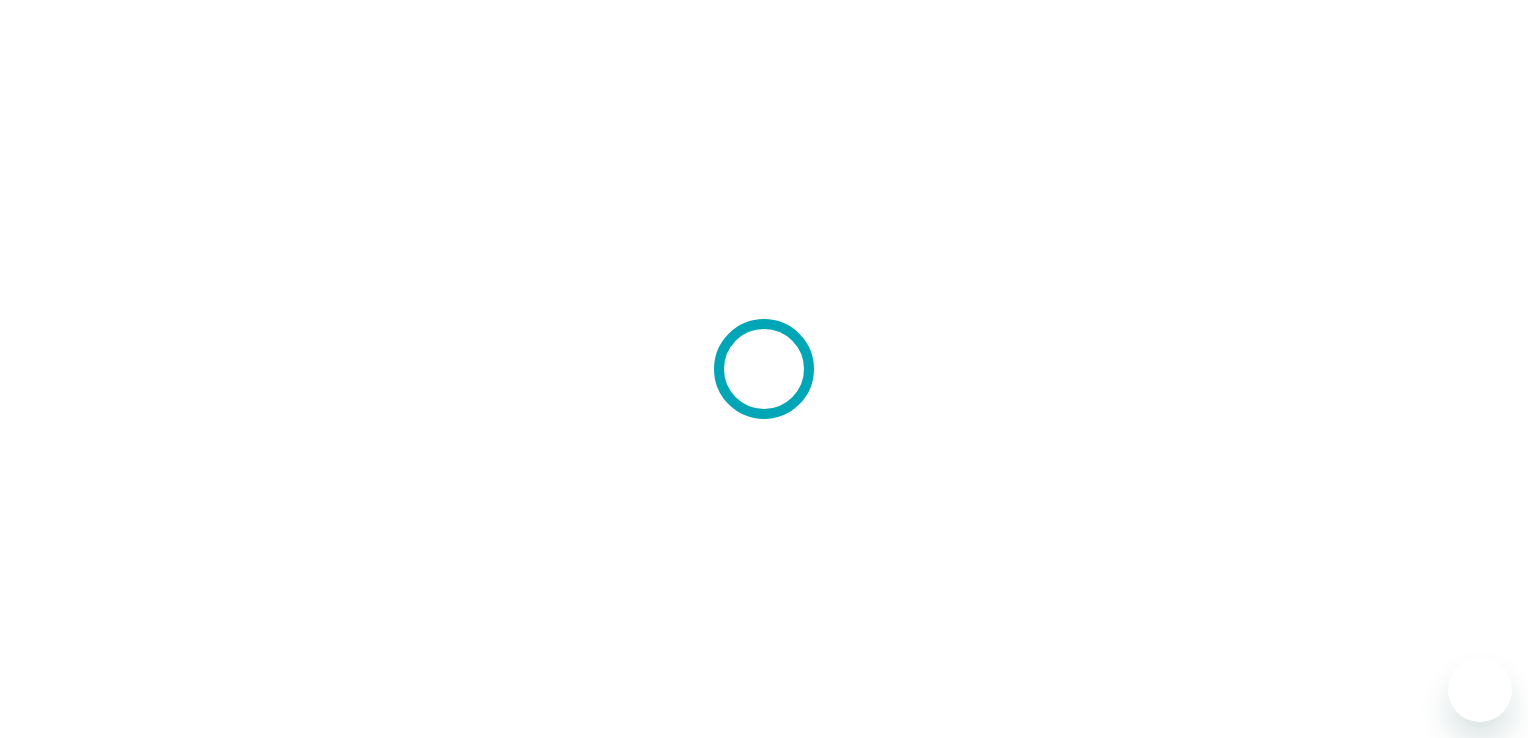 scroll, scrollTop: 0, scrollLeft: 0, axis: both 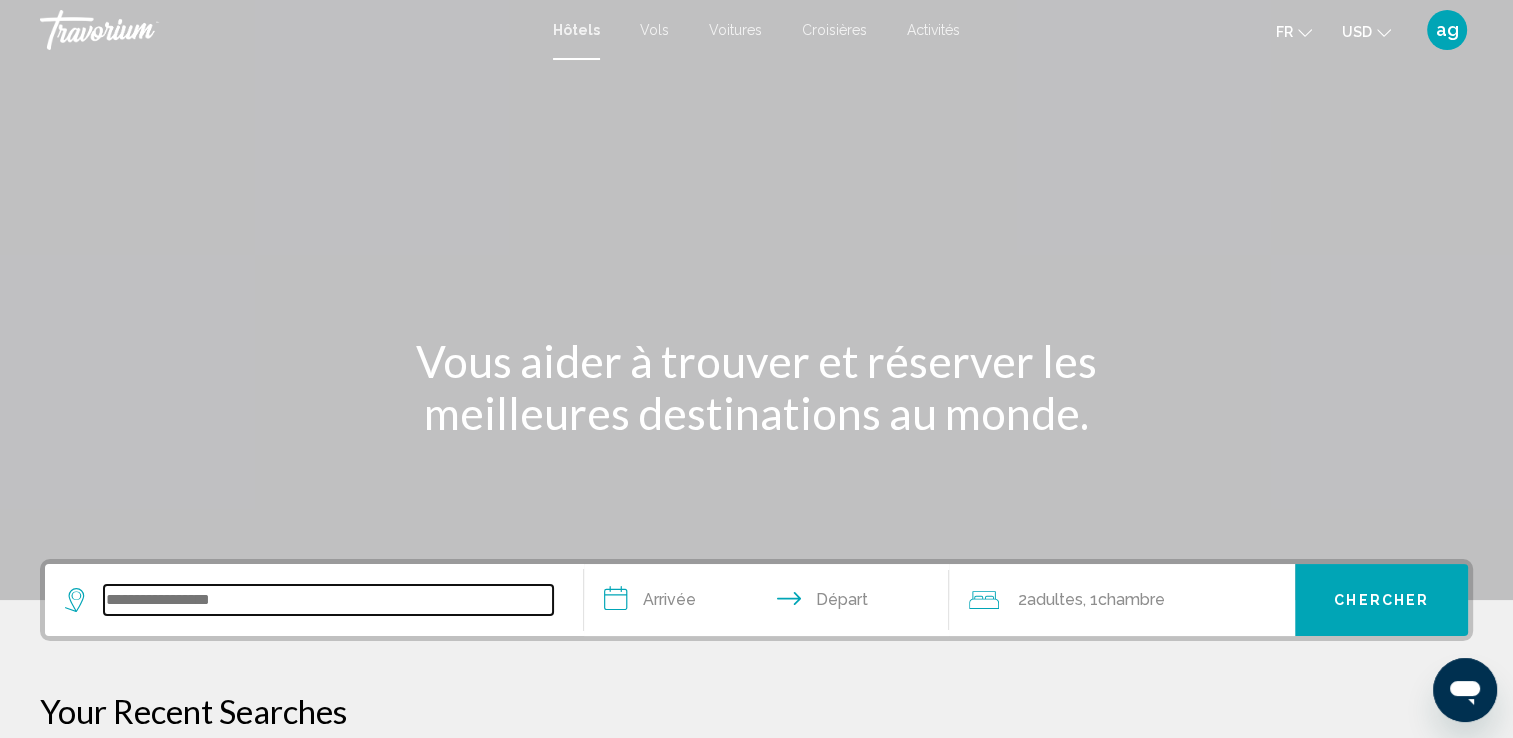 click at bounding box center (328, 600) 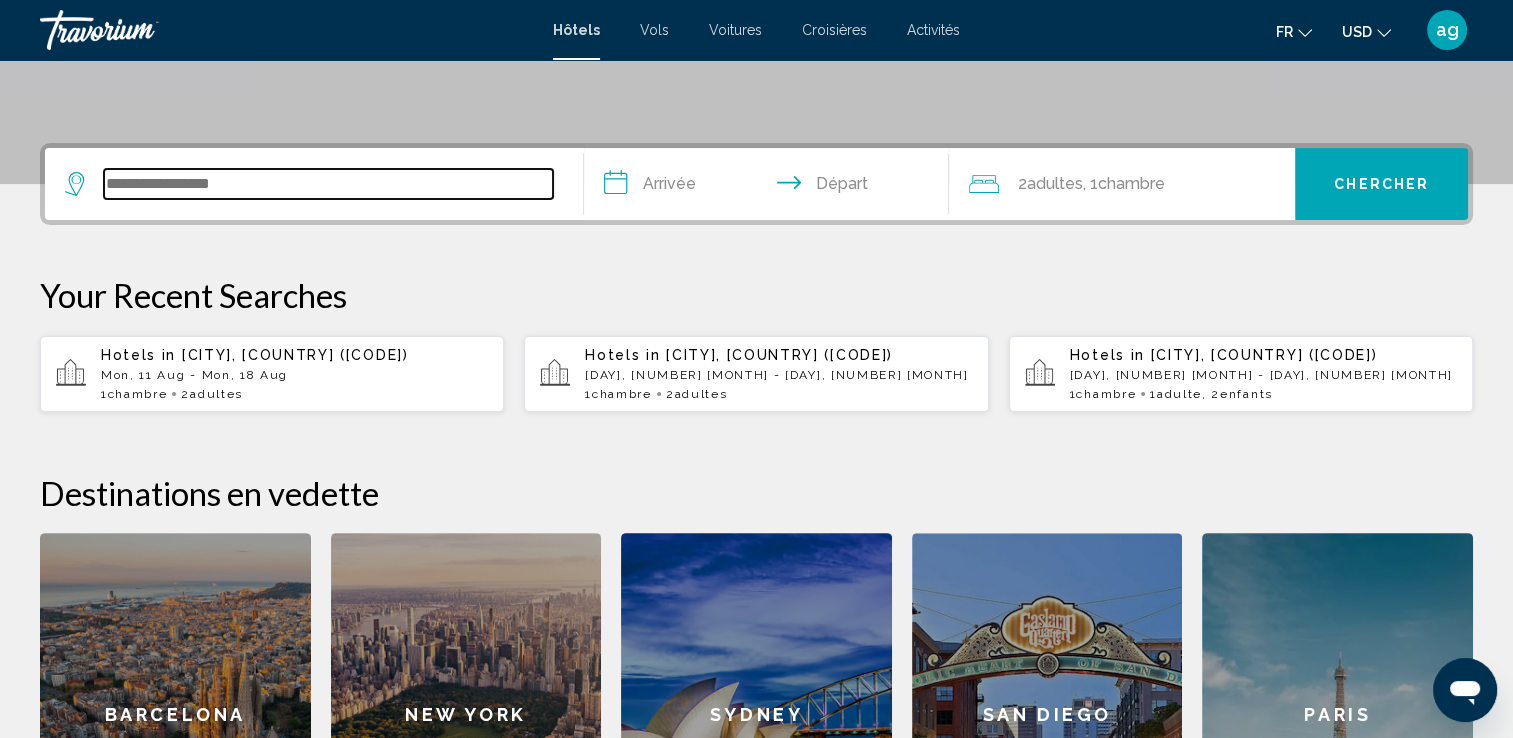 scroll, scrollTop: 493, scrollLeft: 0, axis: vertical 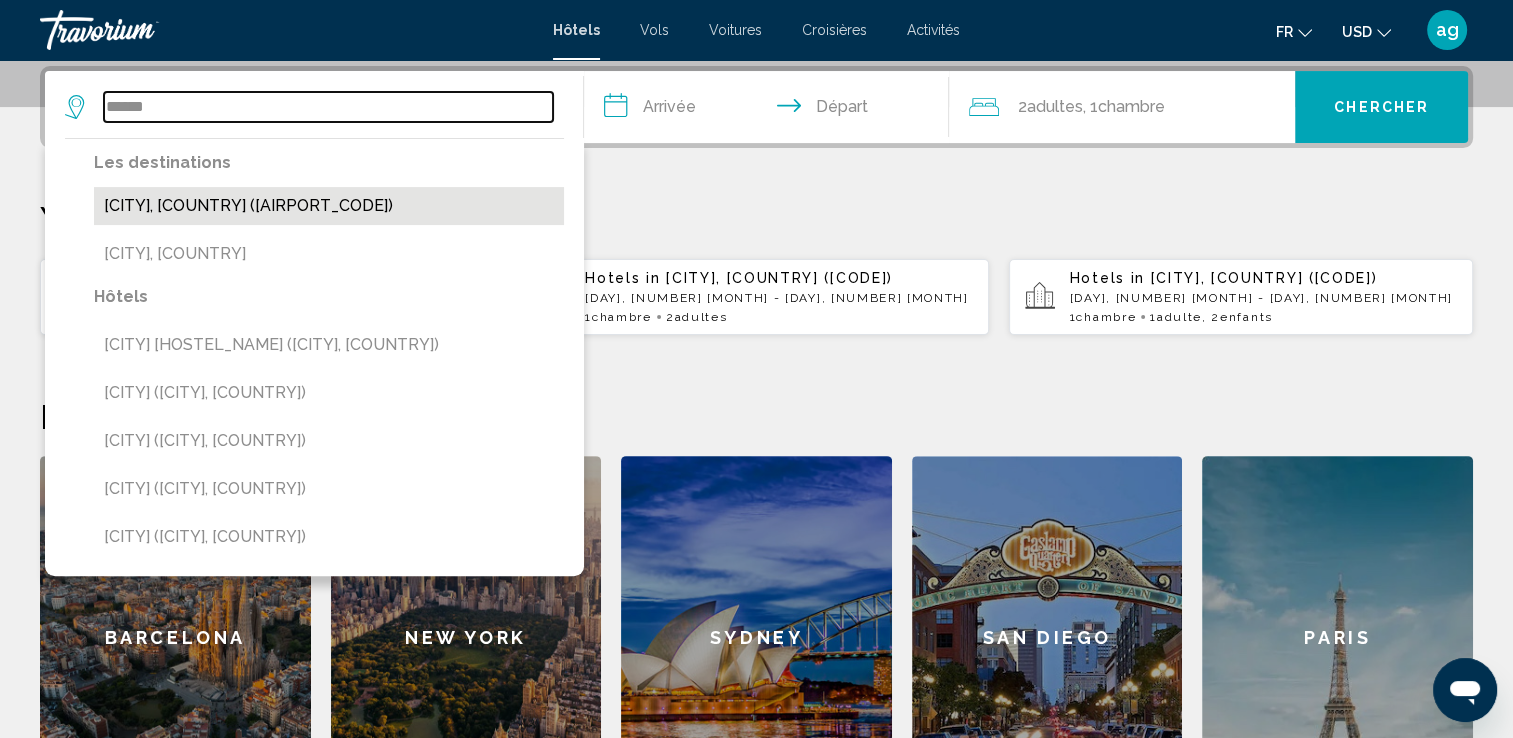 type on "******" 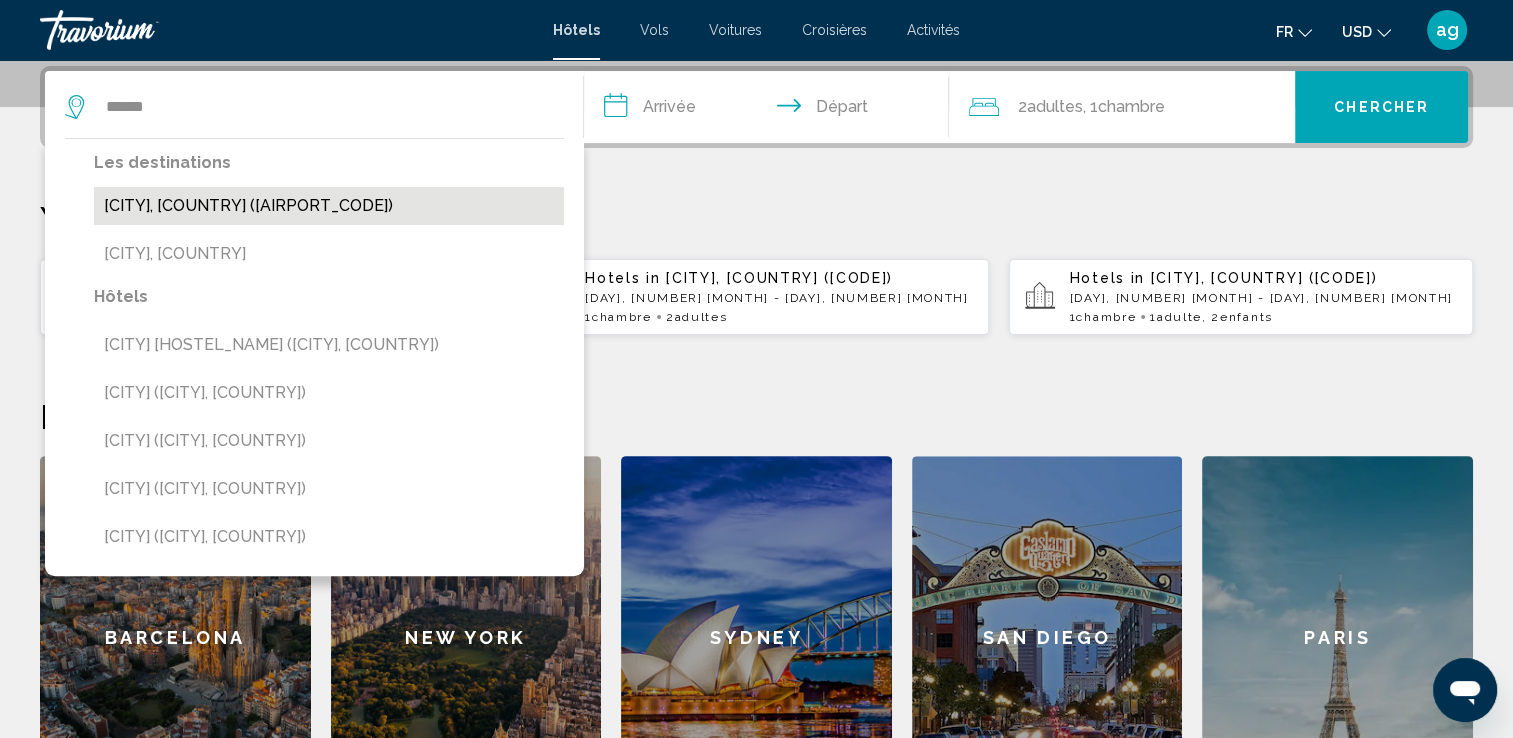 click on "[CITY], [COUNTRY] ([AIRPORT_CODE])" at bounding box center (329, 206) 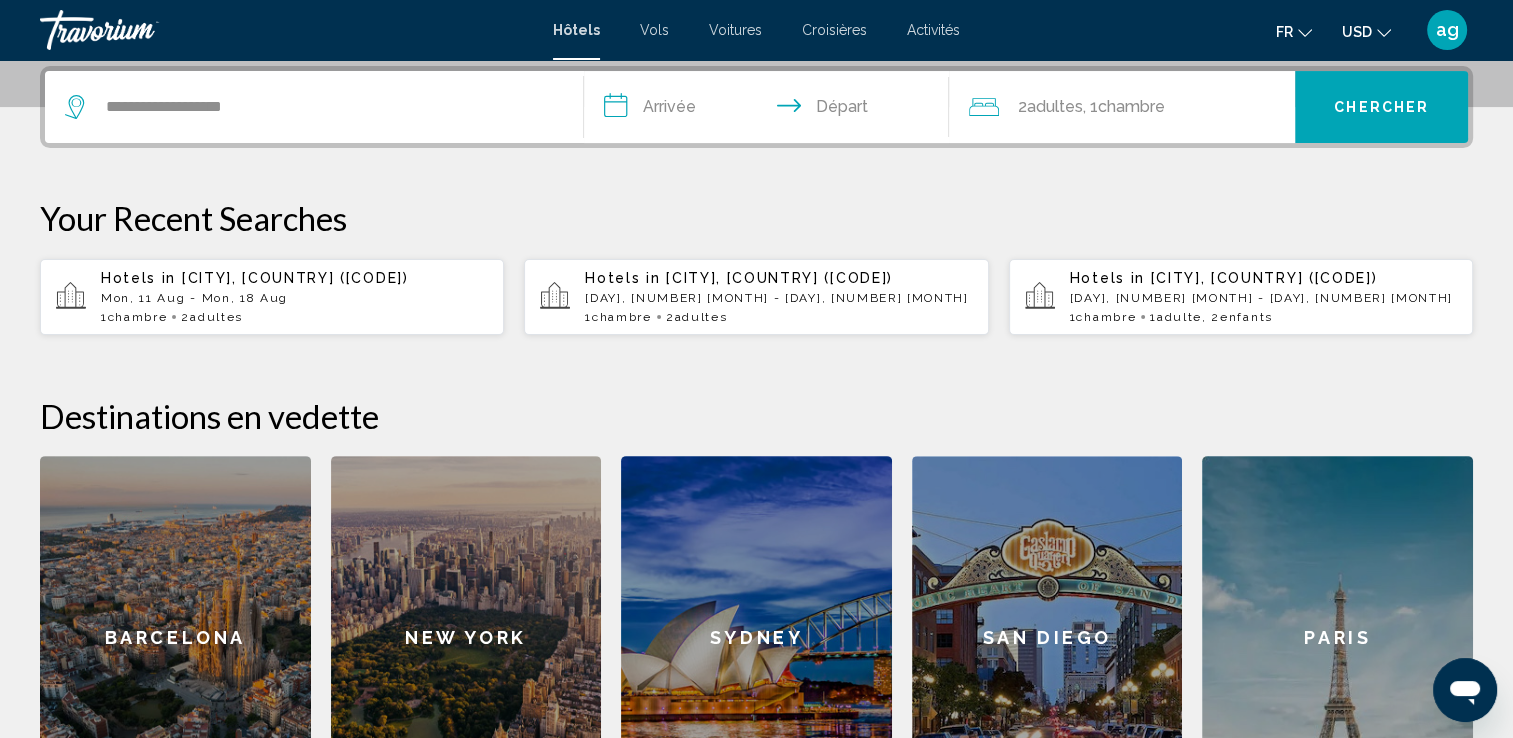 click on "**********" at bounding box center [771, 110] 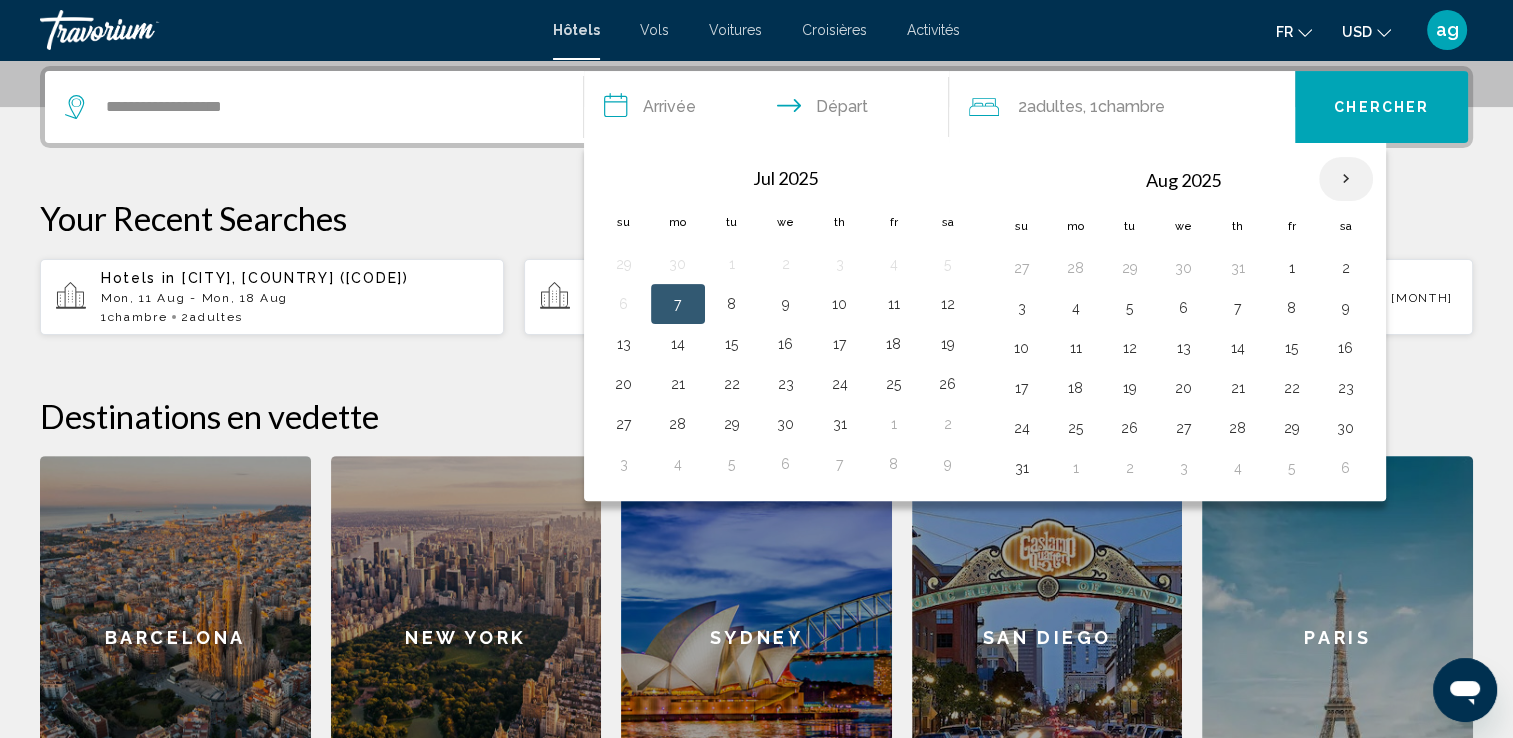 click at bounding box center [1346, 179] 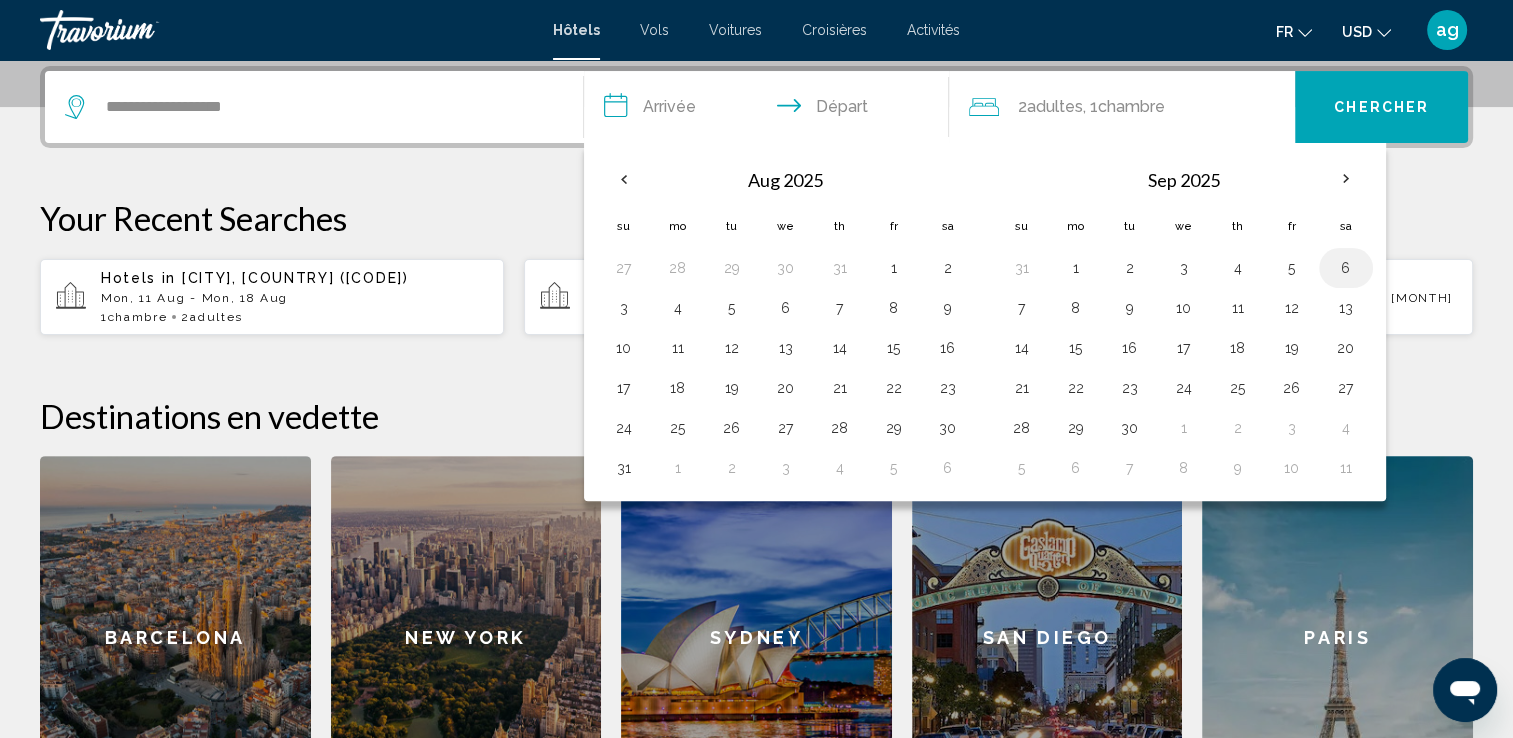 click on "6" at bounding box center (1346, 268) 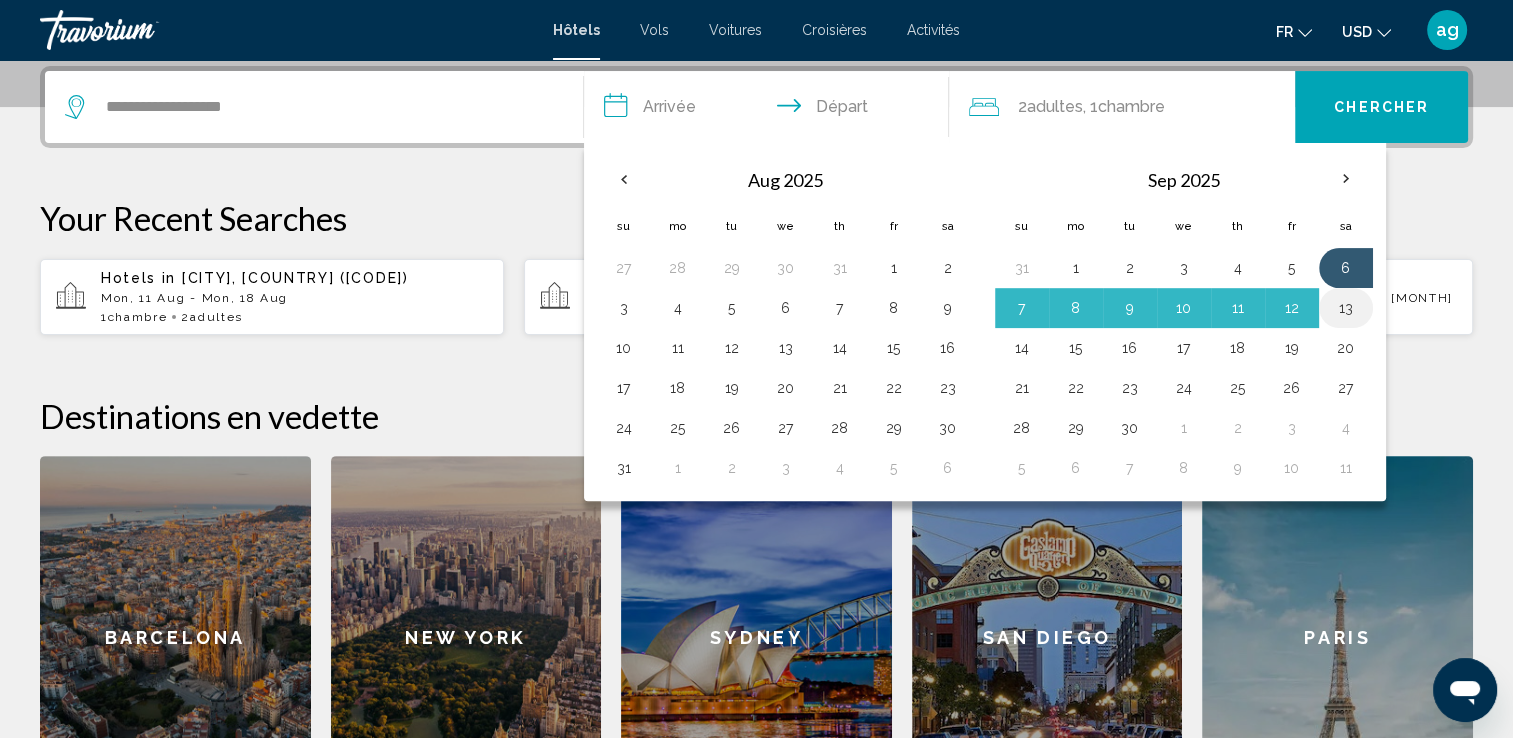 click on "13" at bounding box center [1346, 308] 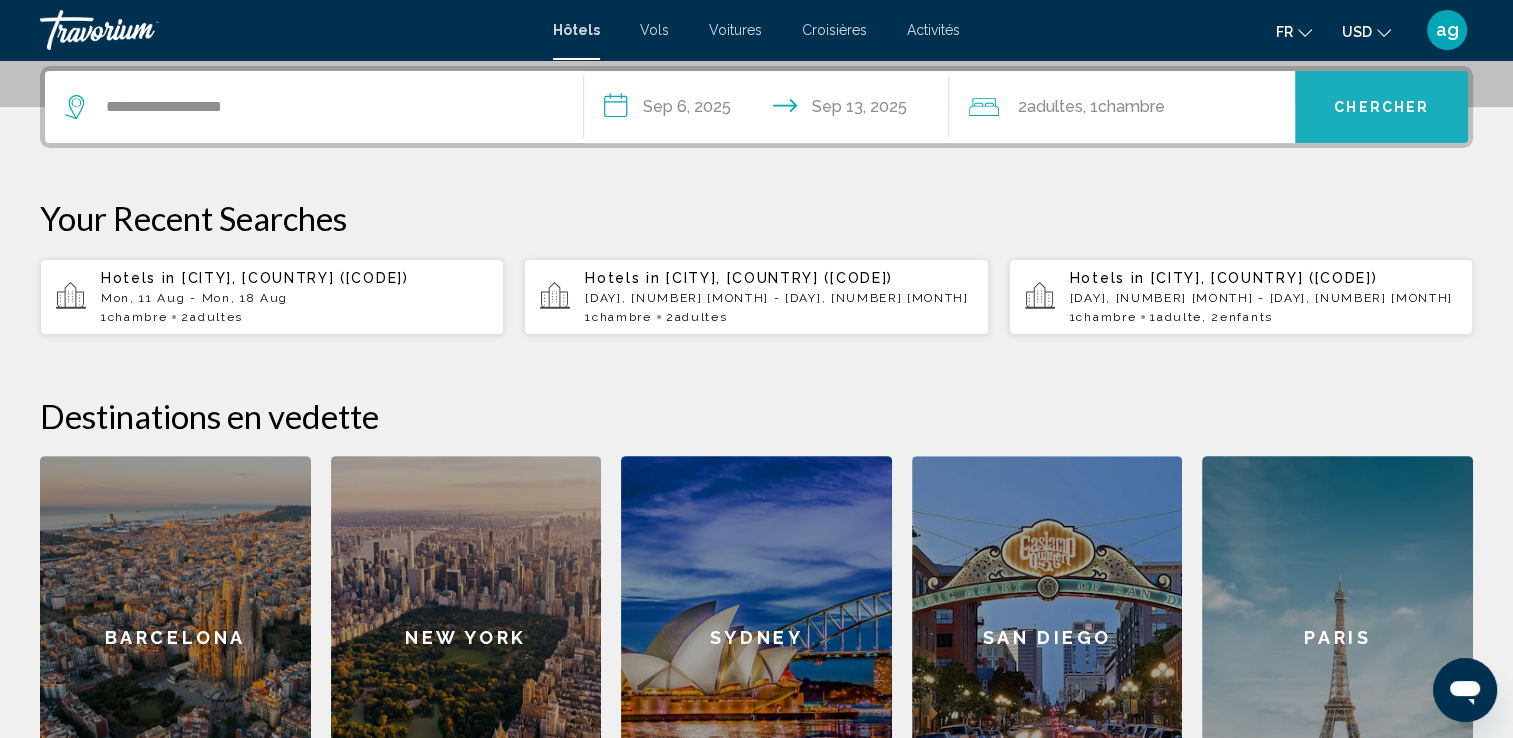 click on "Chercher" at bounding box center (1381, 108) 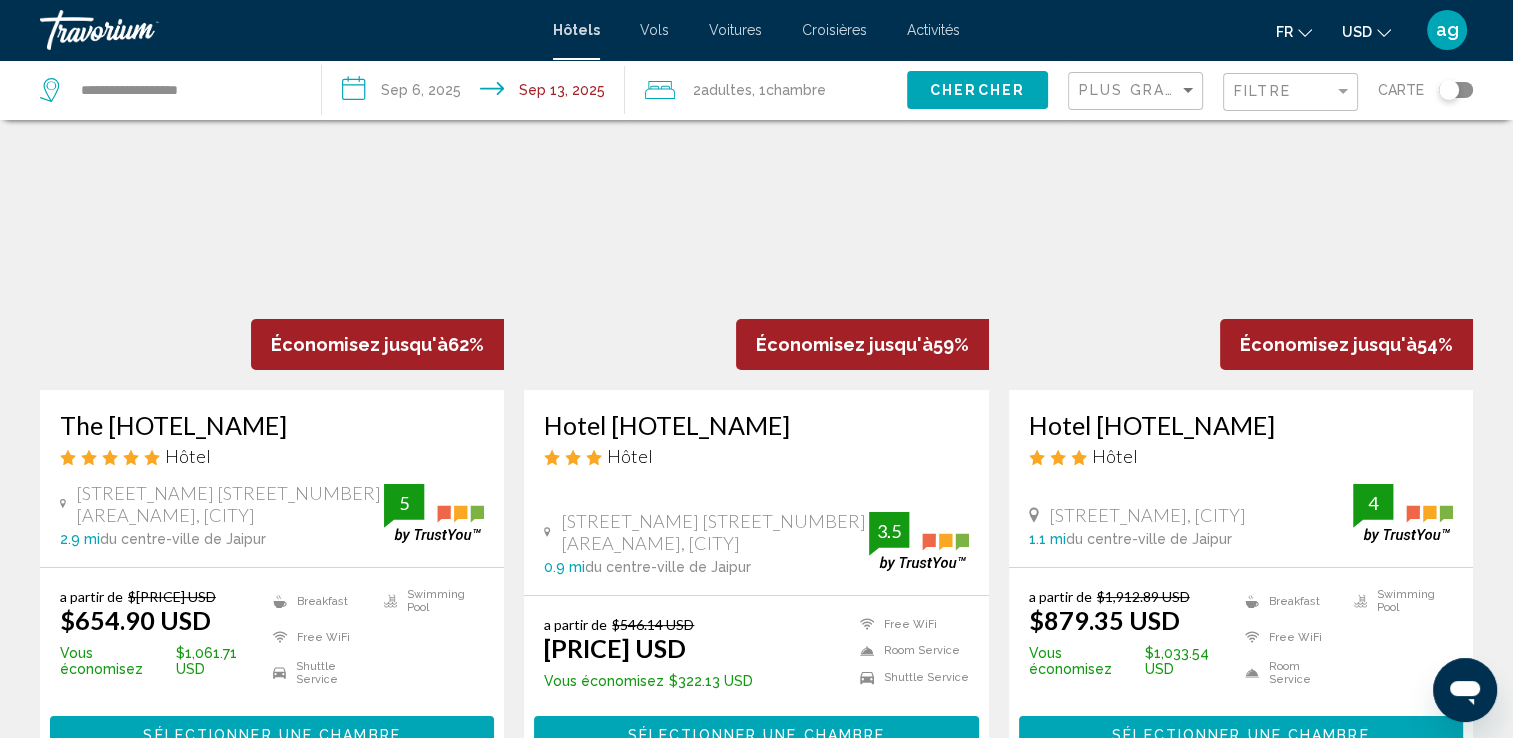 scroll, scrollTop: 160, scrollLeft: 0, axis: vertical 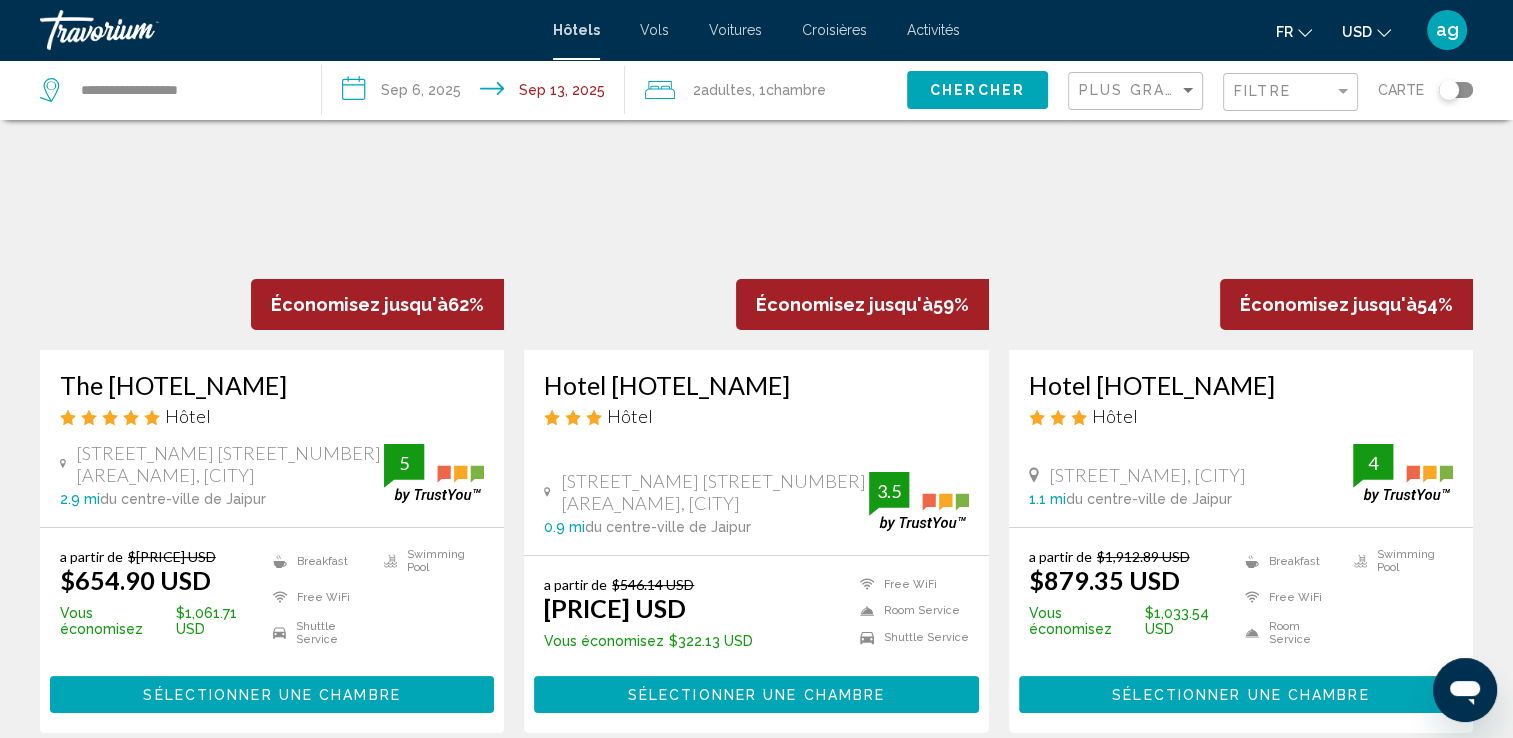 click on "Sélectionner une chambre" at bounding box center (271, 695) 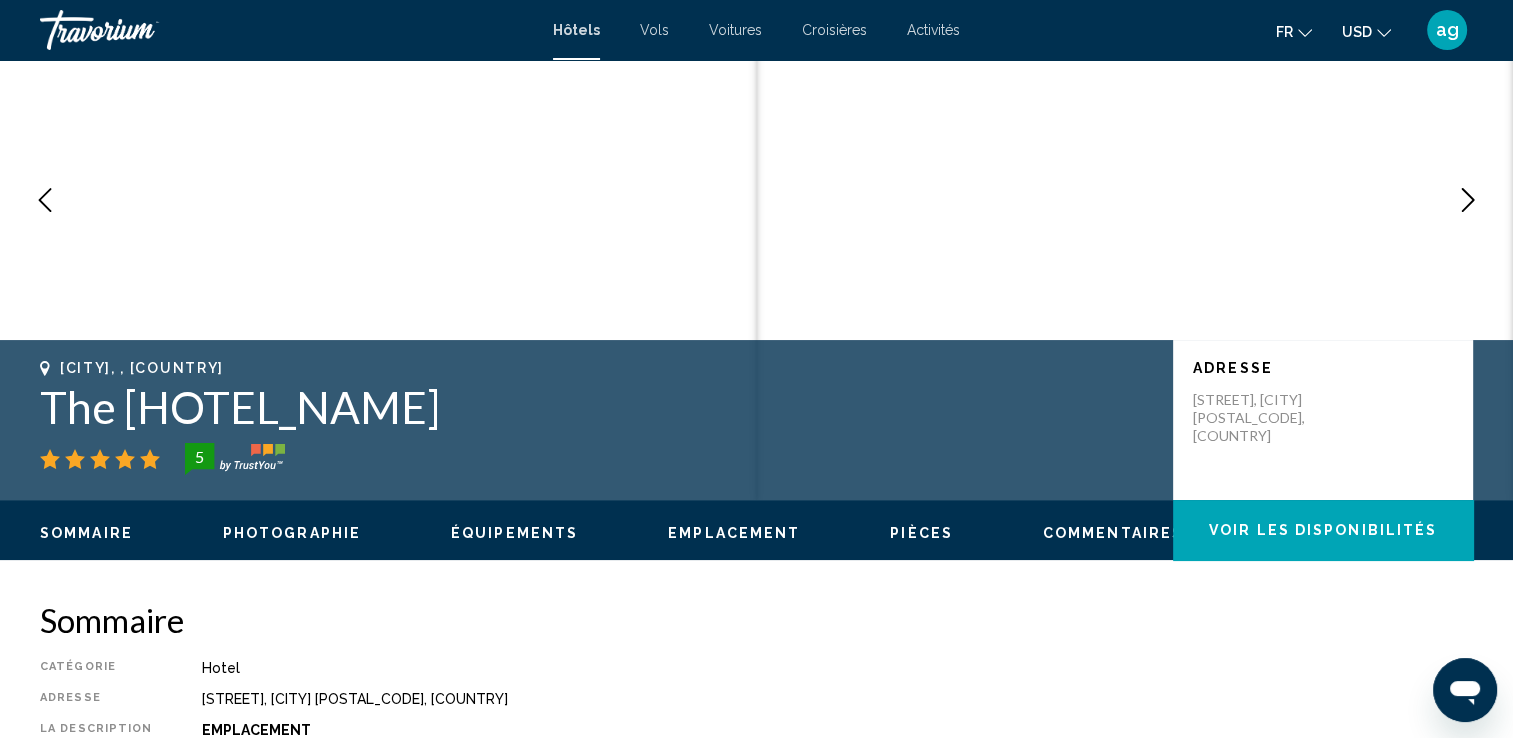 scroll, scrollTop: 0, scrollLeft: 0, axis: both 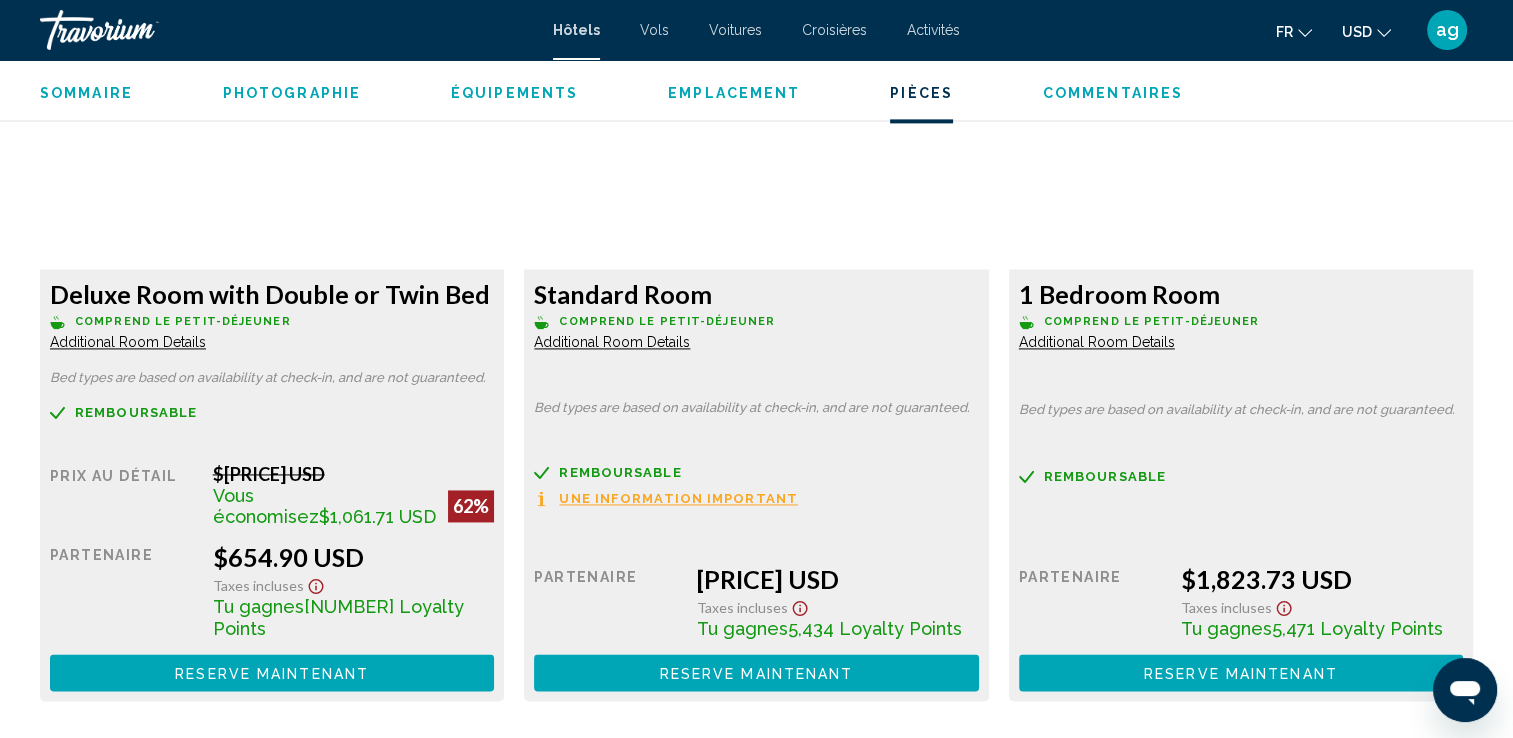 click on "Reserve maintenant Plus disponible" at bounding box center (272, 672) 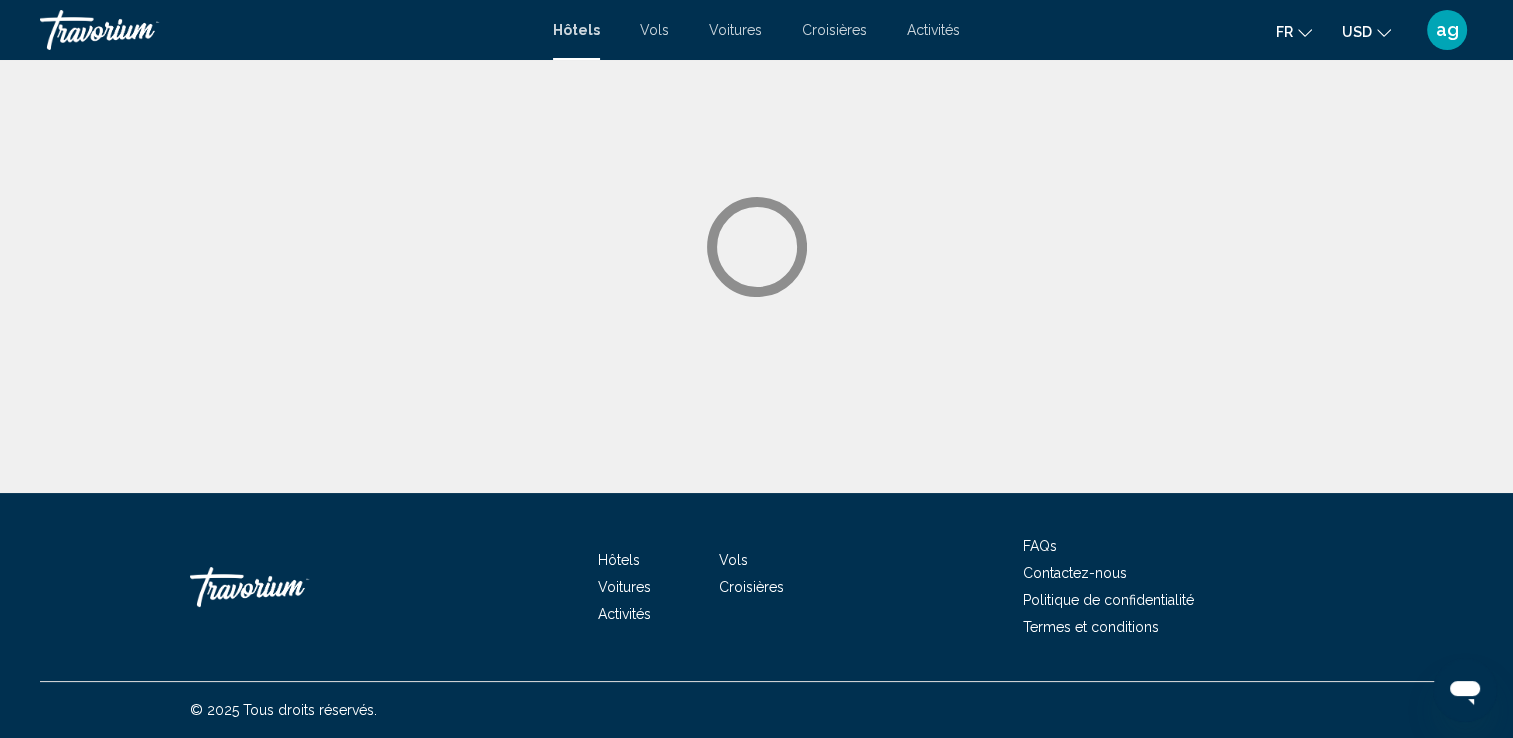 scroll, scrollTop: 0, scrollLeft: 0, axis: both 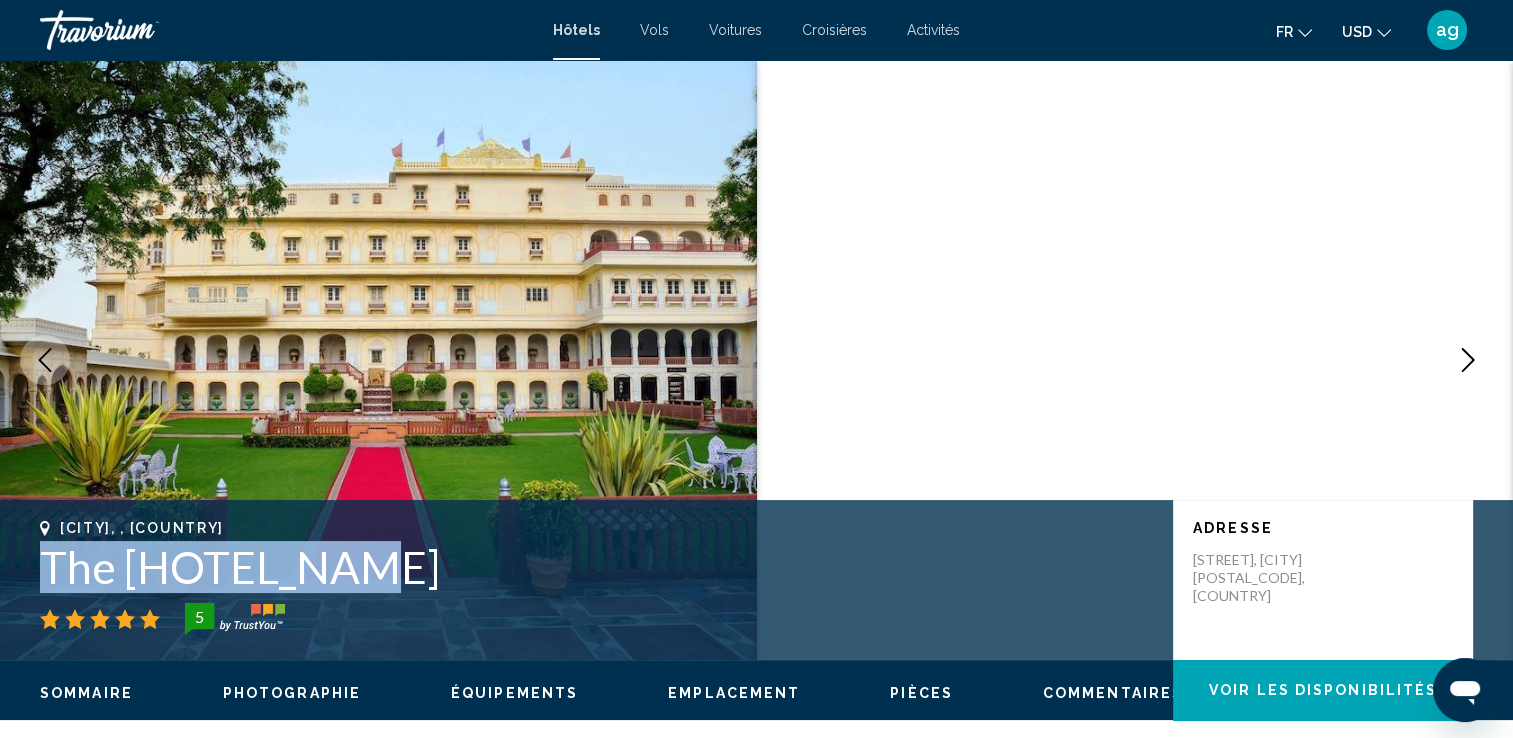 drag, startPoint x: 329, startPoint y: 573, endPoint x: 34, endPoint y: 555, distance: 295.54865 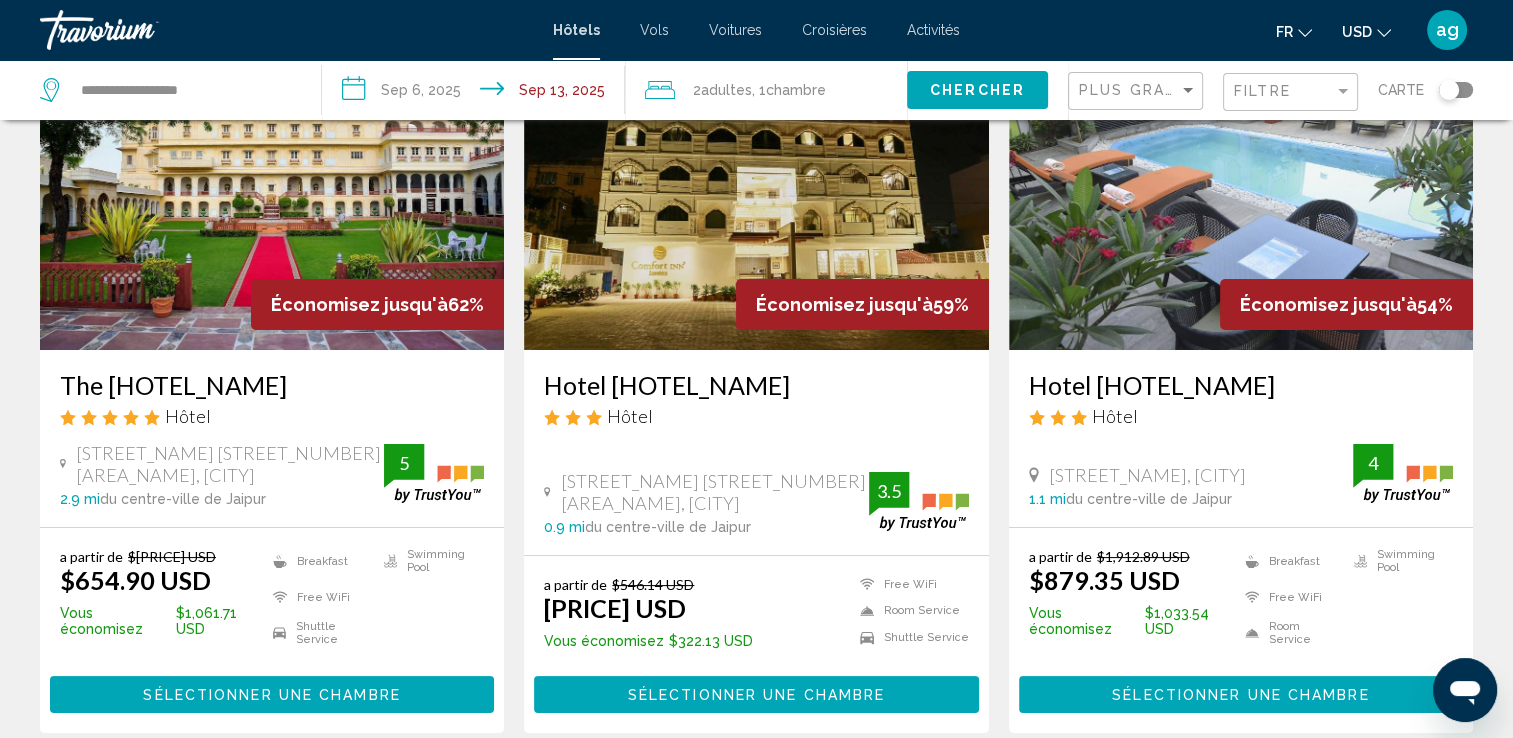 scroll, scrollTop: 240, scrollLeft: 0, axis: vertical 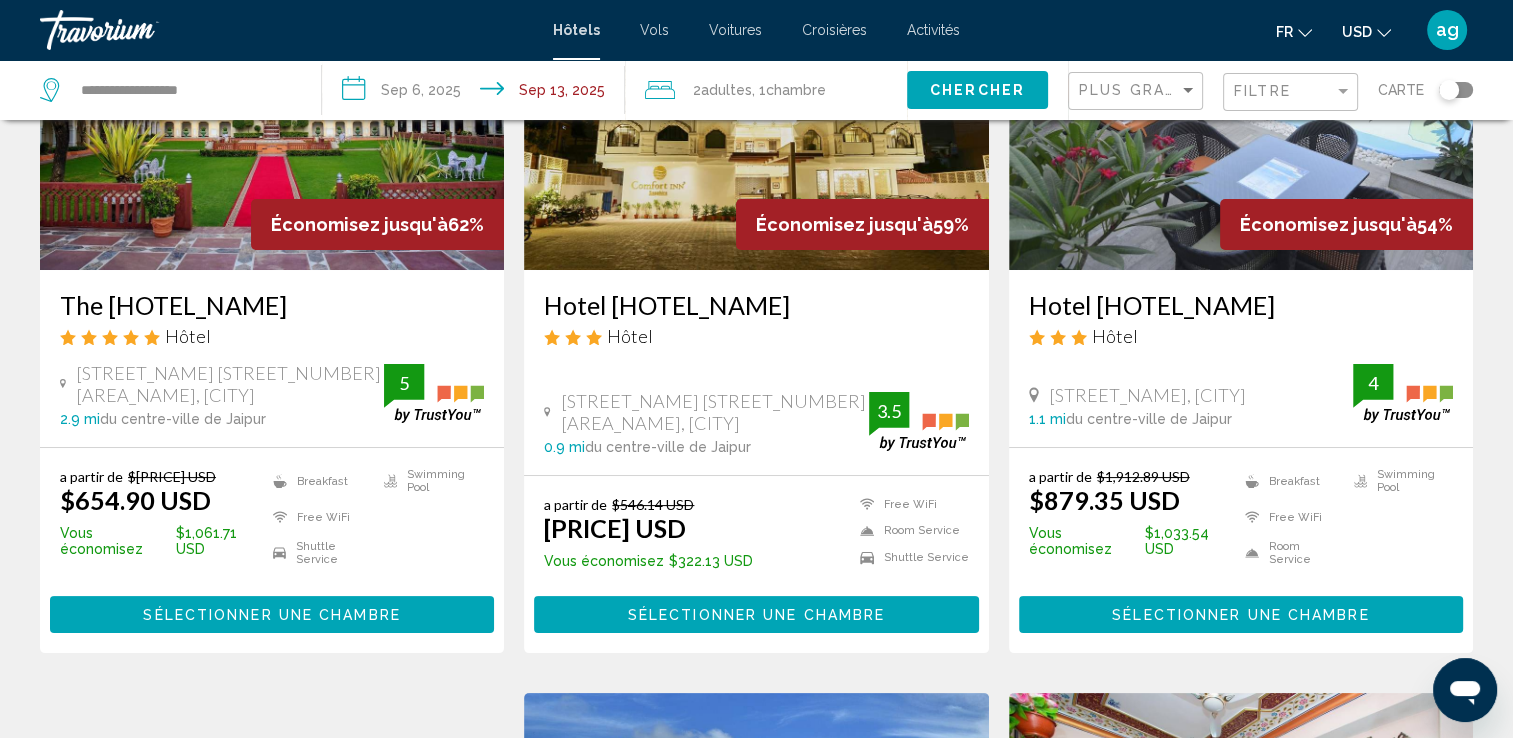 click on "Hotel [HOTEL_NAME]" at bounding box center (756, 305) 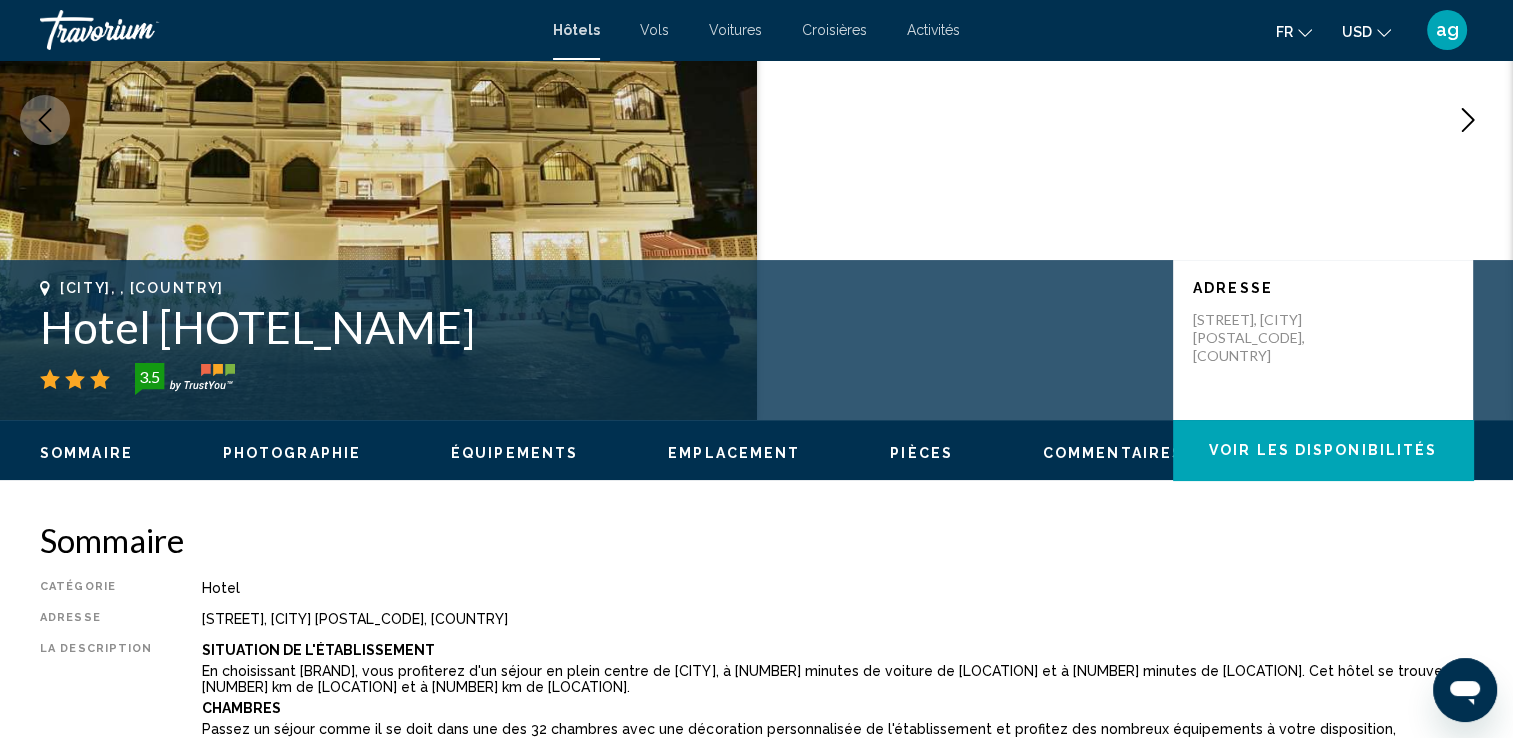 scroll, scrollTop: 0, scrollLeft: 0, axis: both 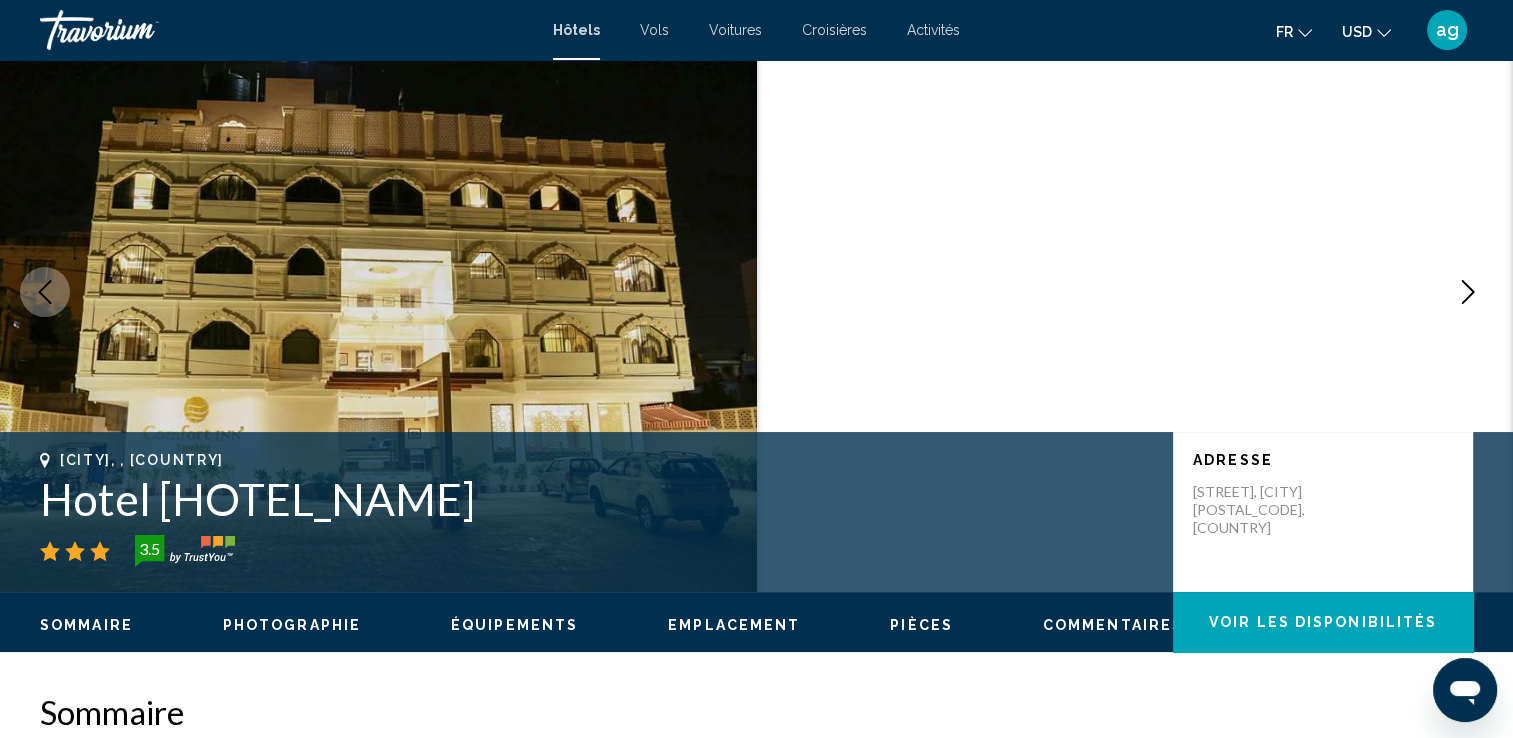 drag, startPoint x: 460, startPoint y: 500, endPoint x: 47, endPoint y: 506, distance: 413.04358 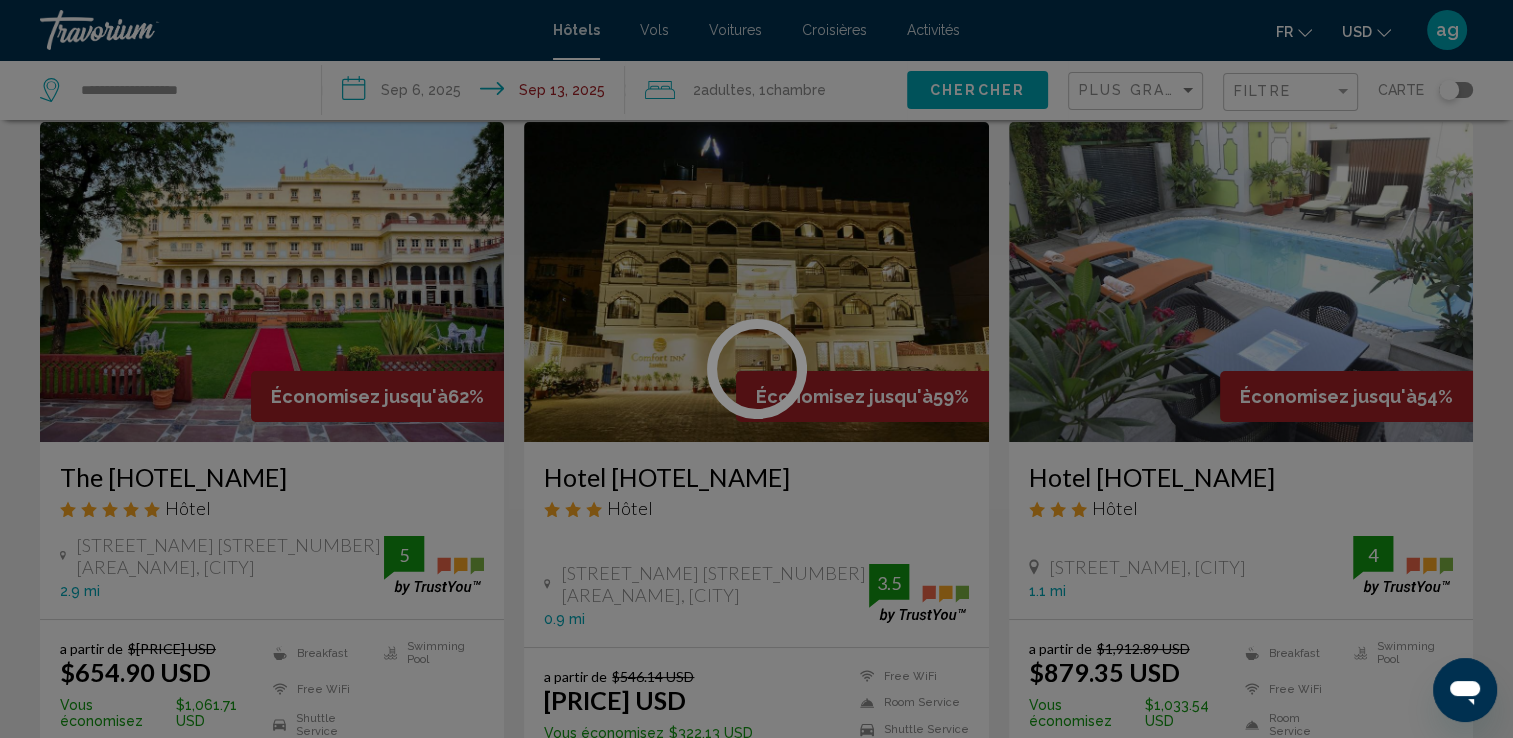 scroll, scrollTop: 0, scrollLeft: 0, axis: both 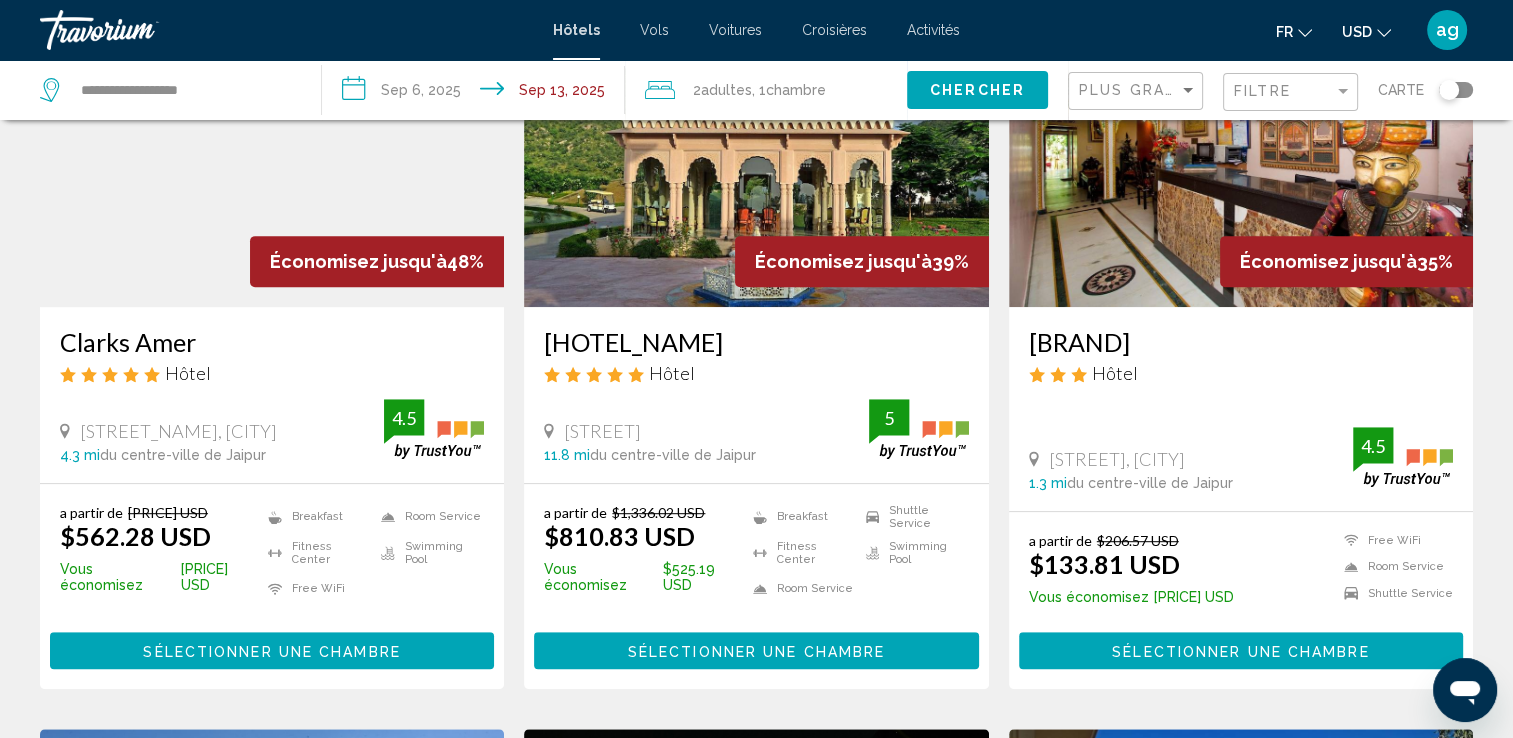 click on "[BRAND]" at bounding box center [1241, 342] 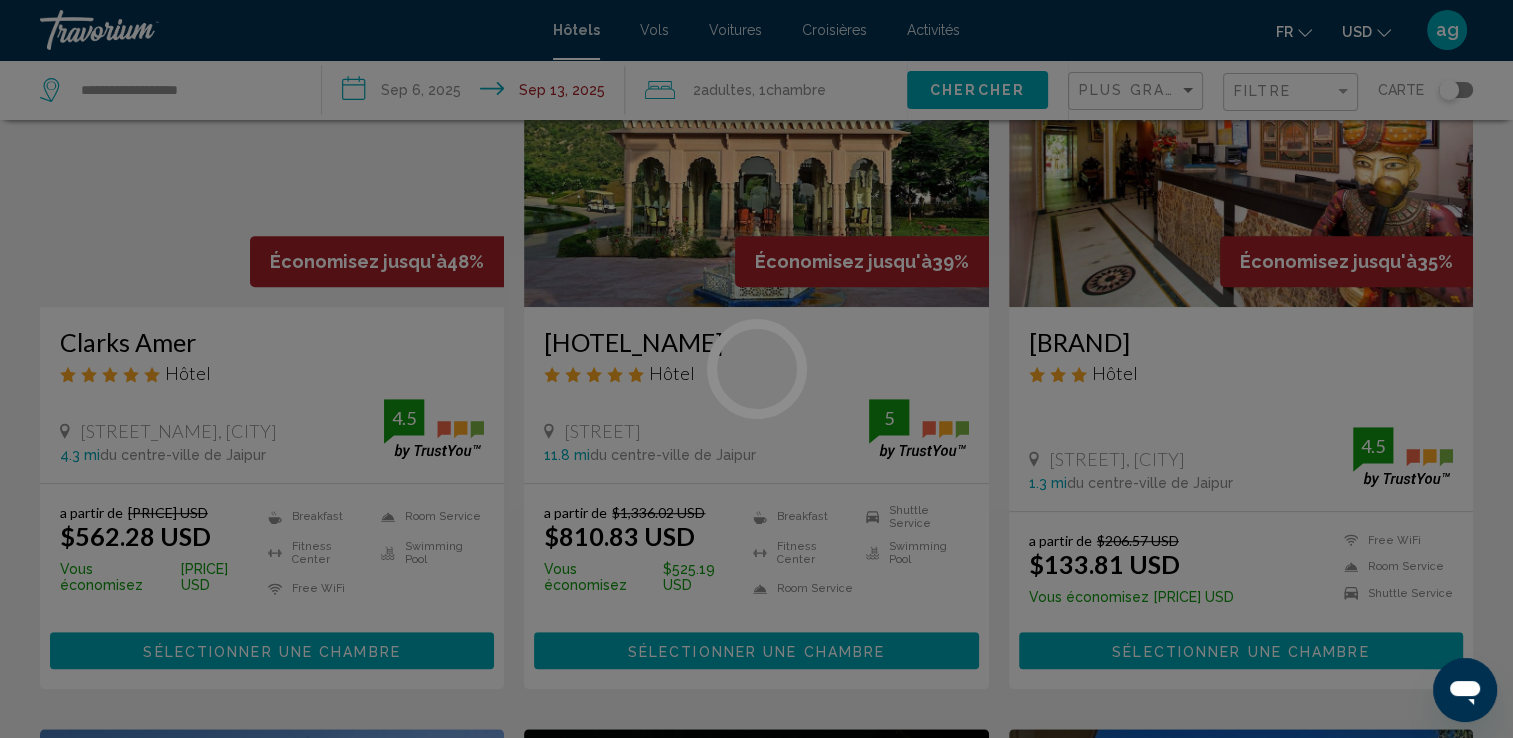 scroll, scrollTop: 0, scrollLeft: 0, axis: both 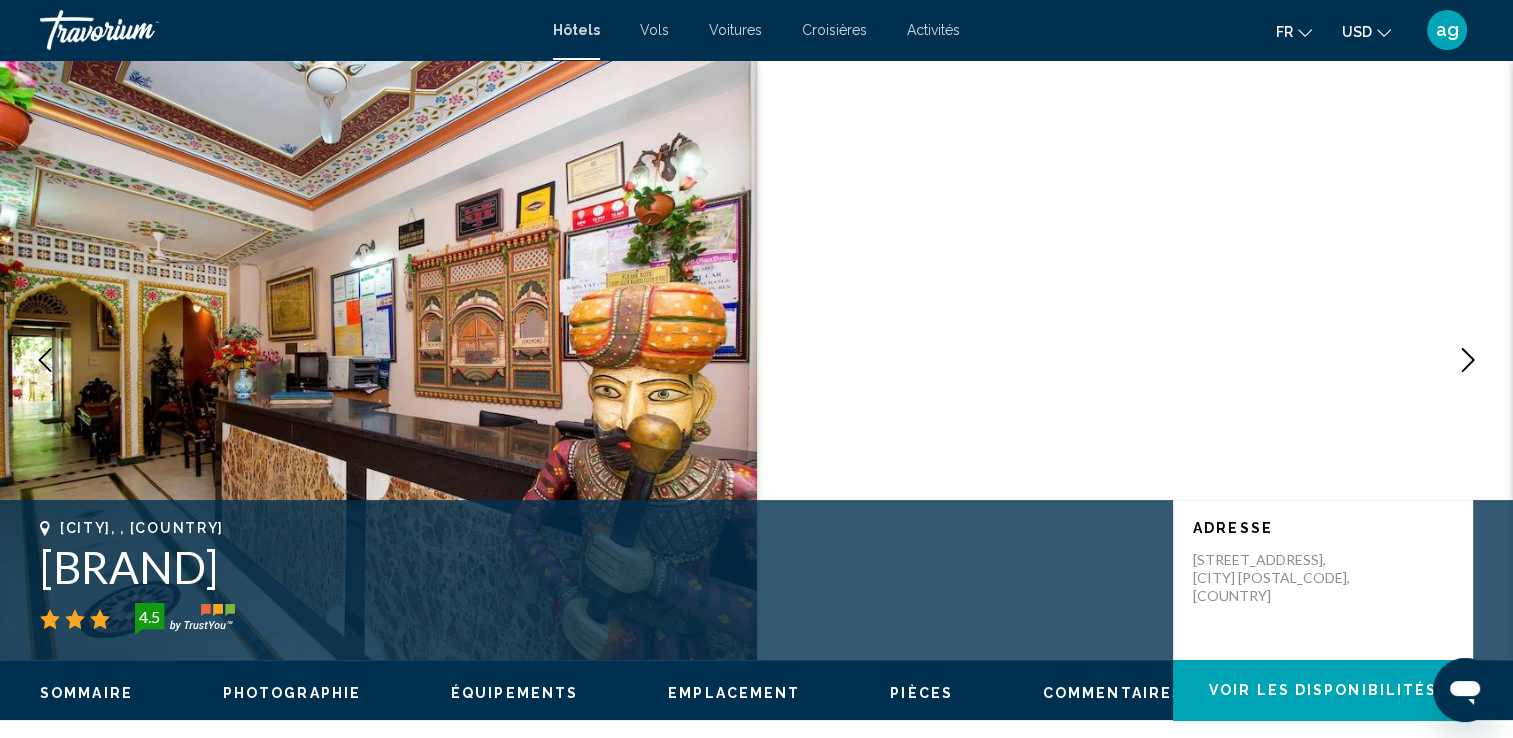 type 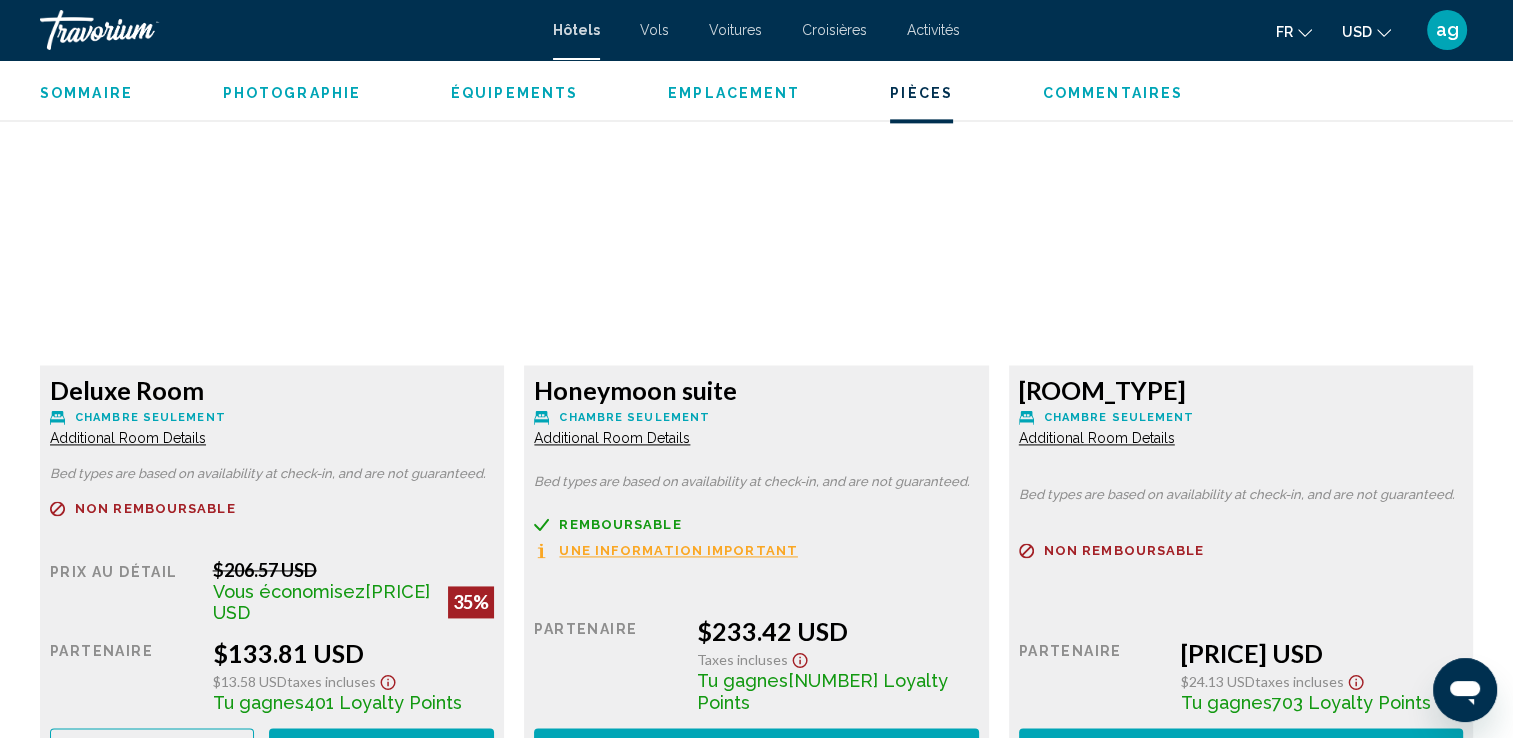 scroll, scrollTop: 2720, scrollLeft: 0, axis: vertical 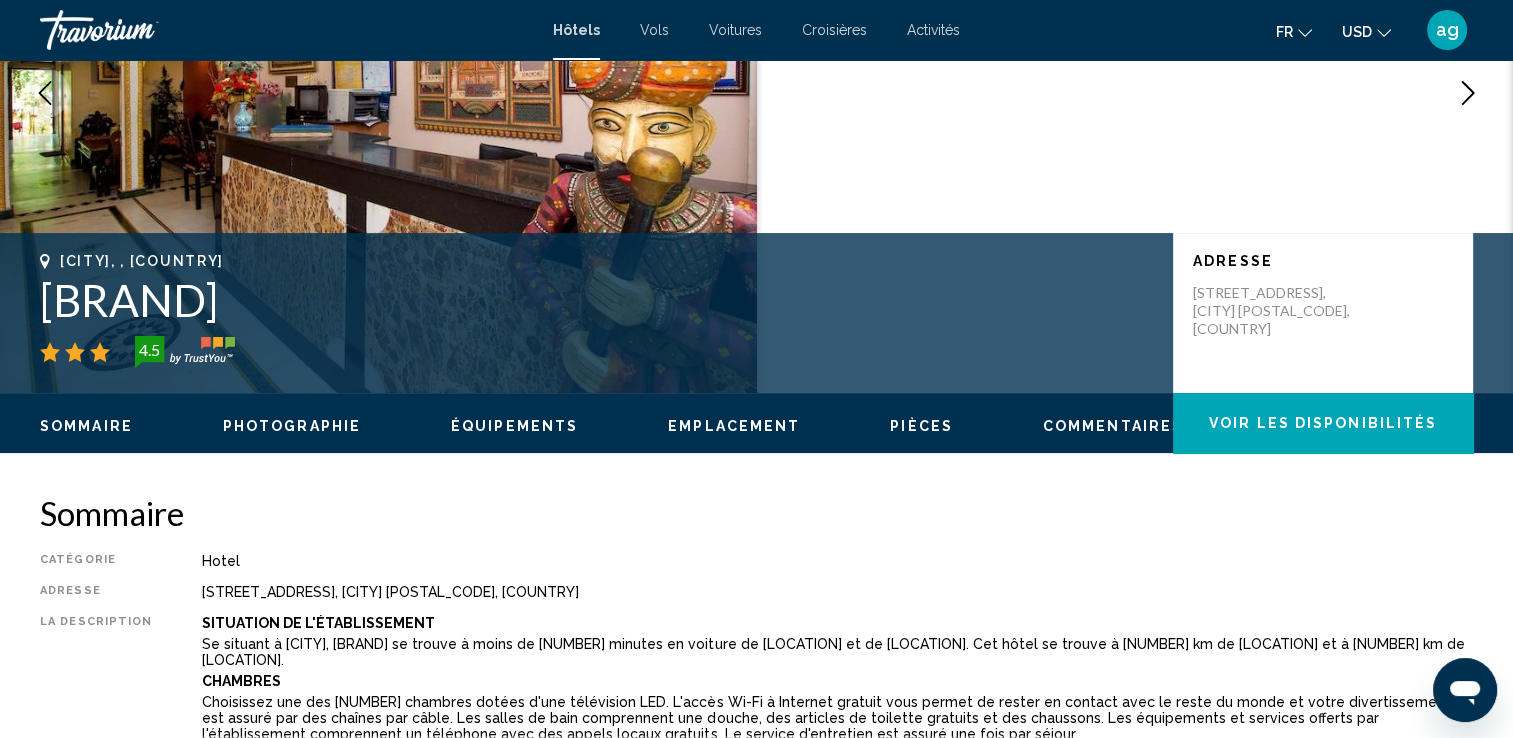 drag, startPoint x: 639, startPoint y: 307, endPoint x: 45, endPoint y: 307, distance: 594 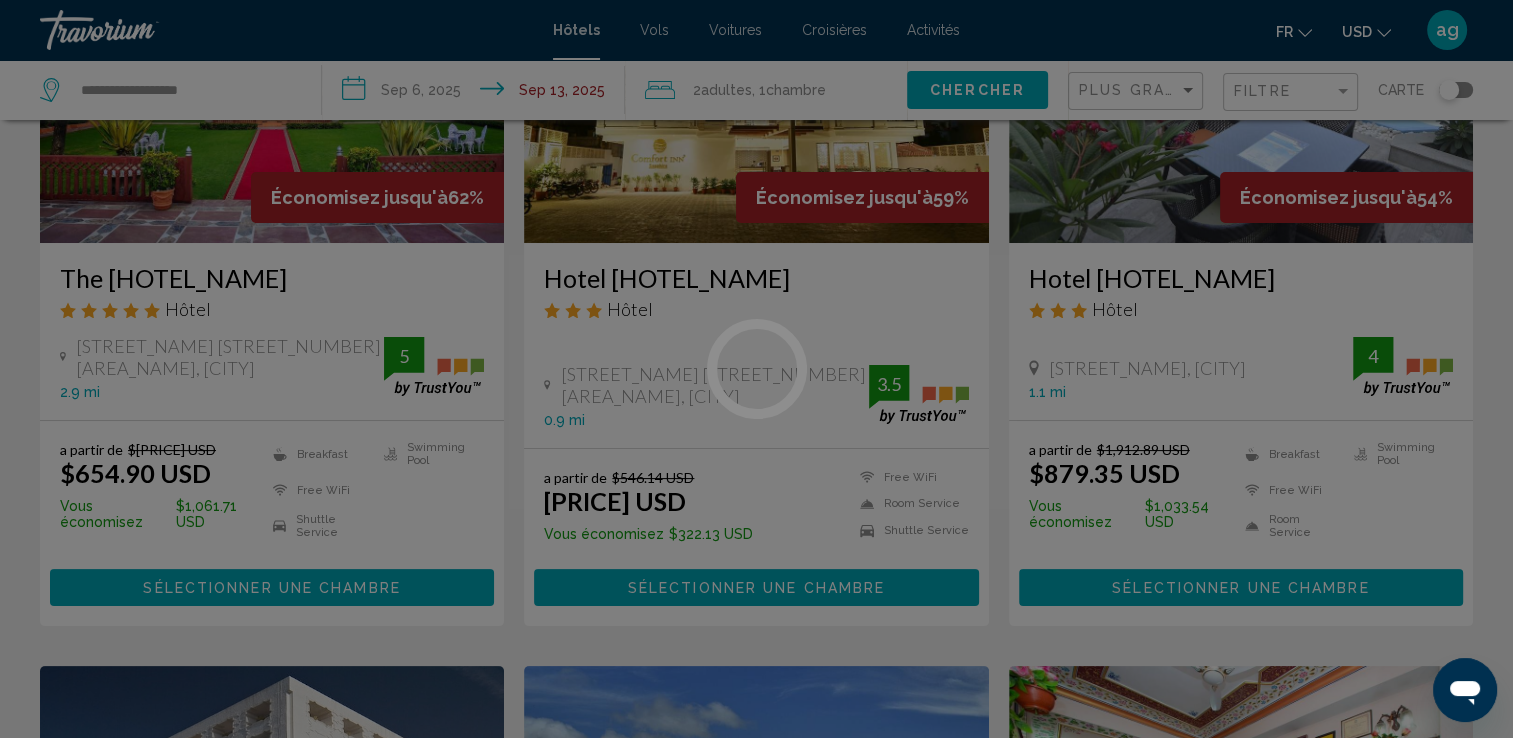 scroll, scrollTop: 0, scrollLeft: 0, axis: both 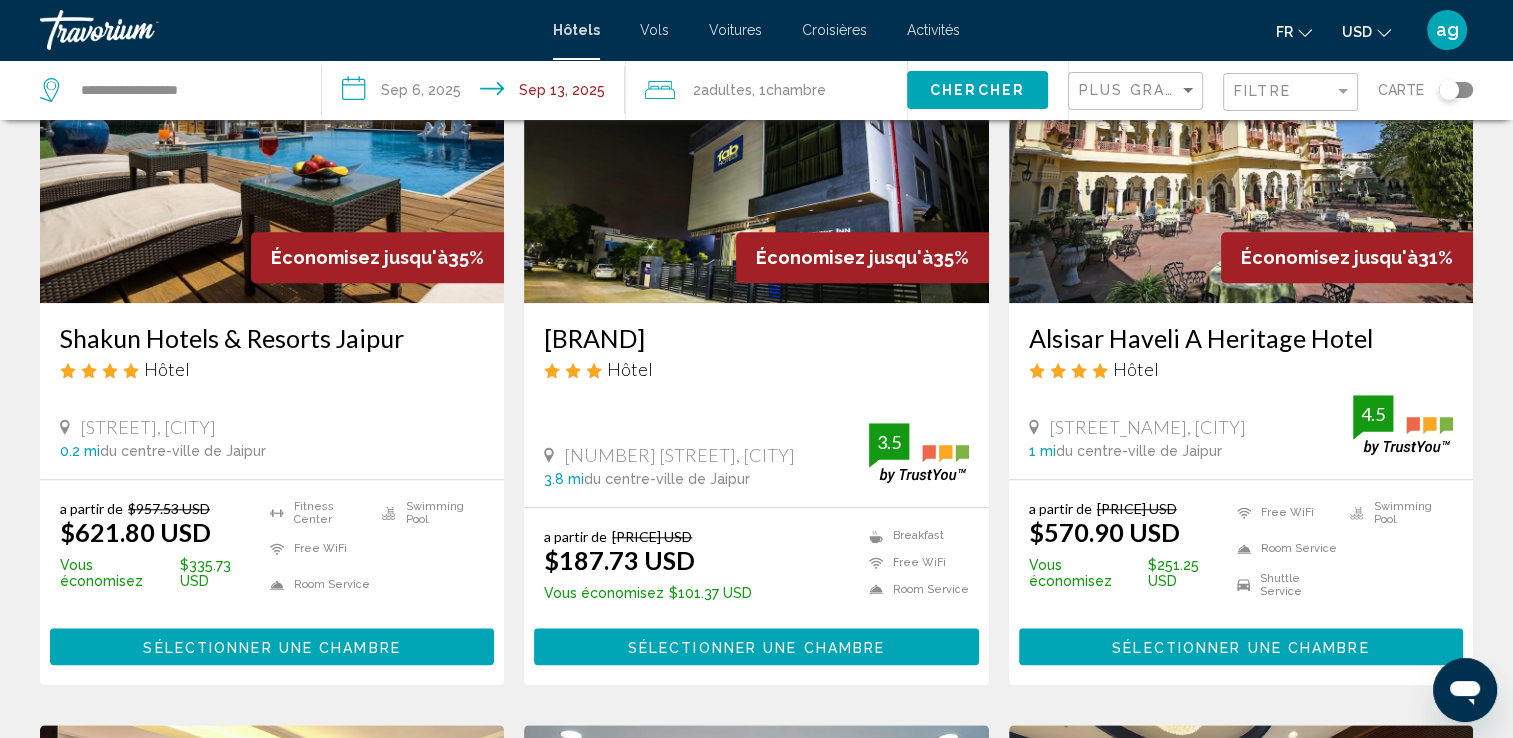 click on "Alsisar Haveli A Heritage Hotel" at bounding box center [1241, 338] 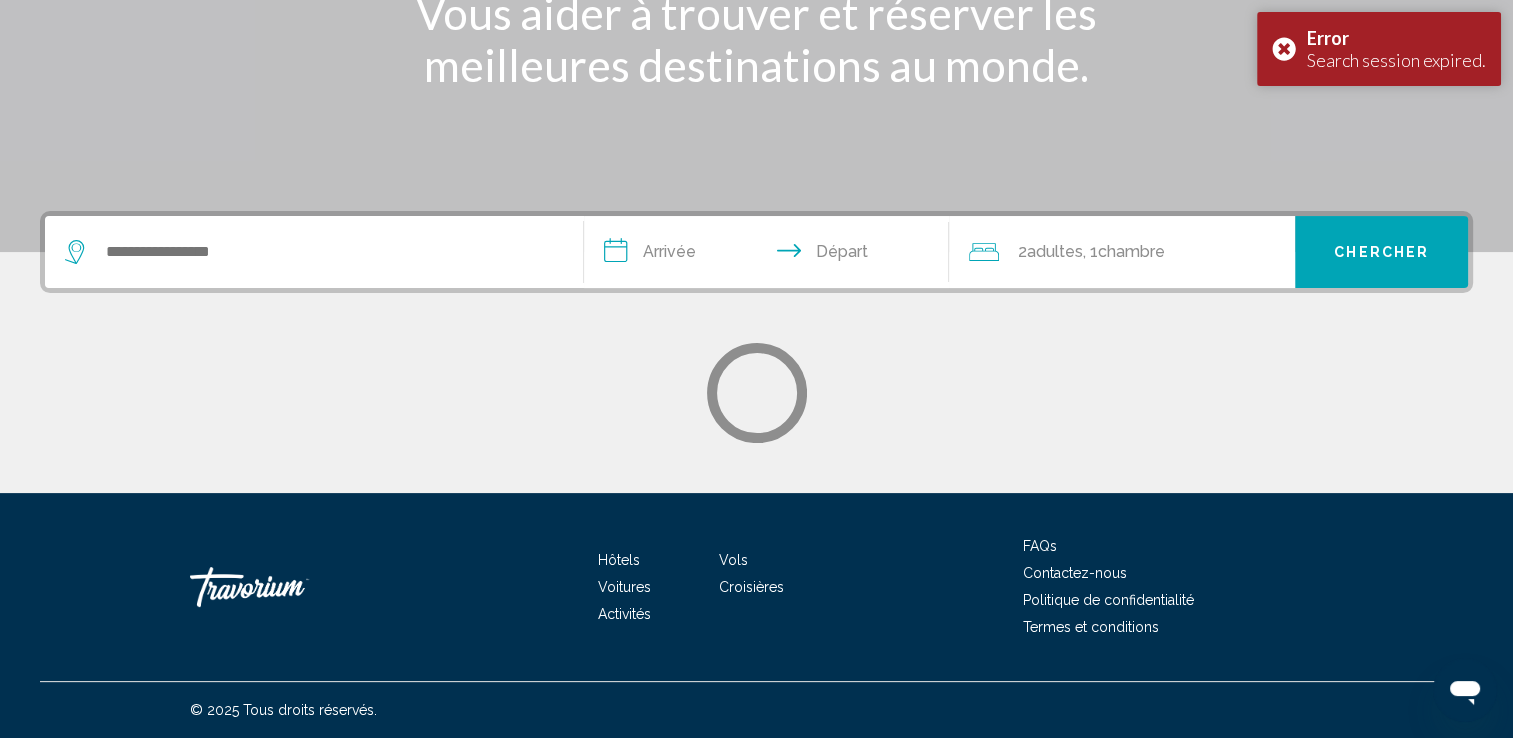 scroll, scrollTop: 0, scrollLeft: 0, axis: both 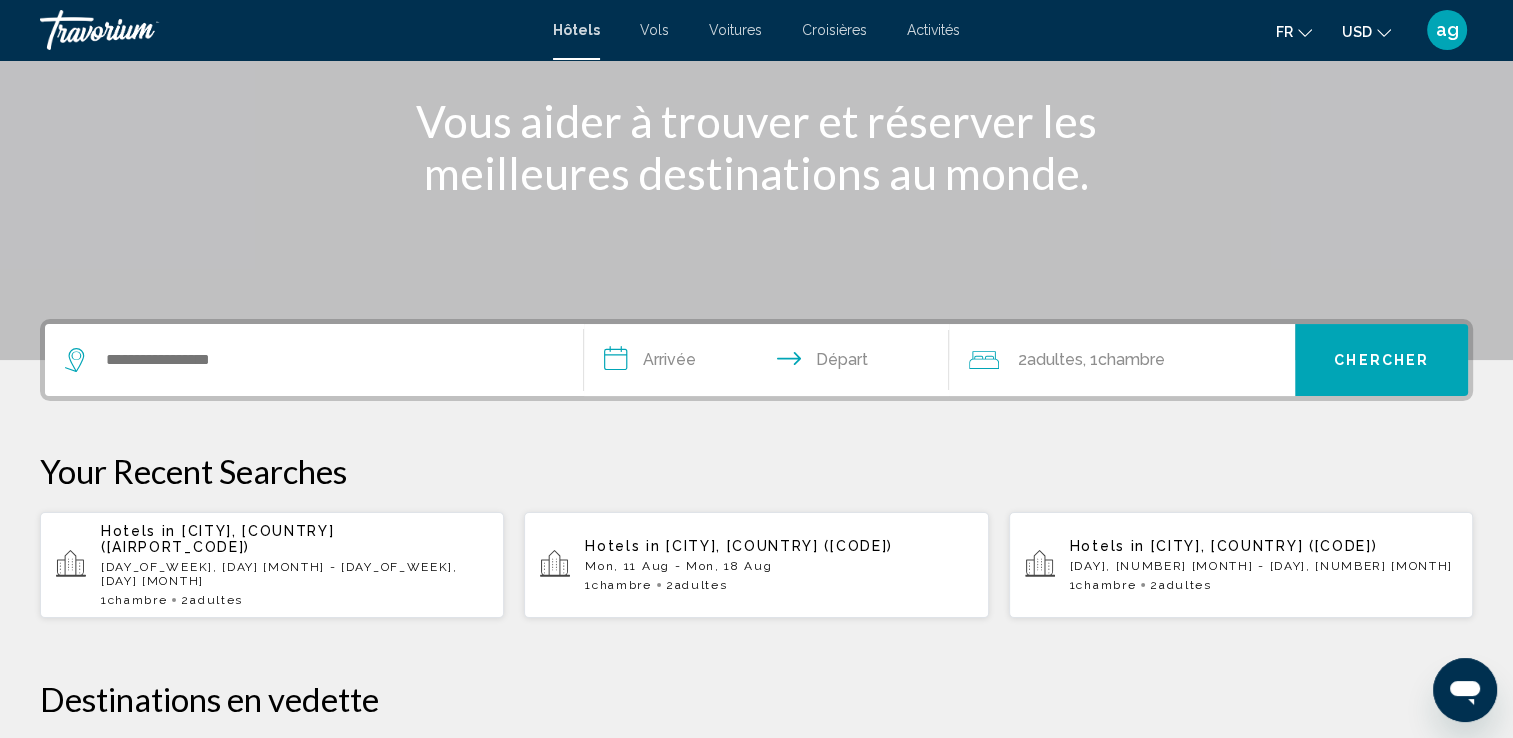 click on "[DAY_OF_WEEK], [DAY] [MONTH] - [DAY_OF_WEEK], [DAY] [MONTH]" at bounding box center (294, 574) 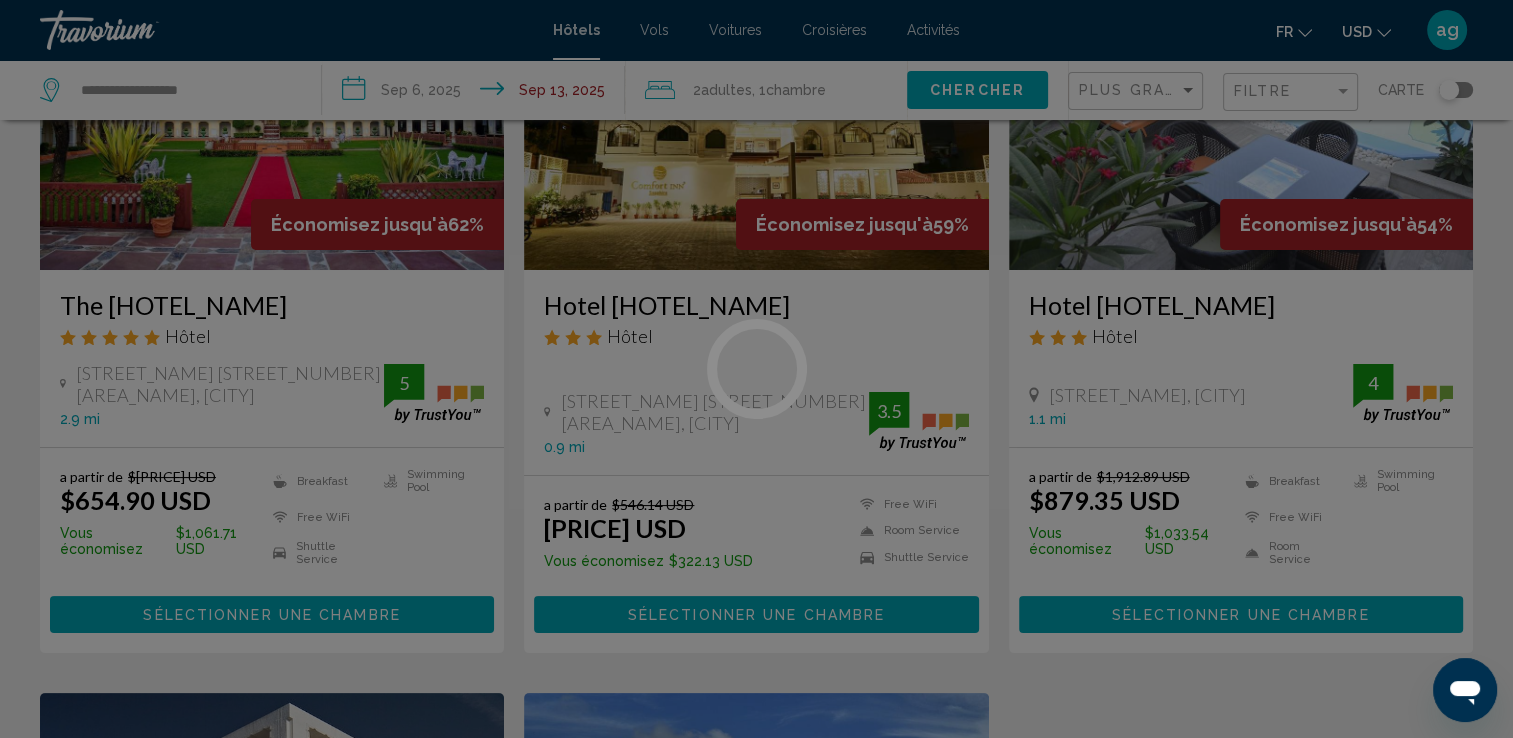 scroll, scrollTop: 0, scrollLeft: 0, axis: both 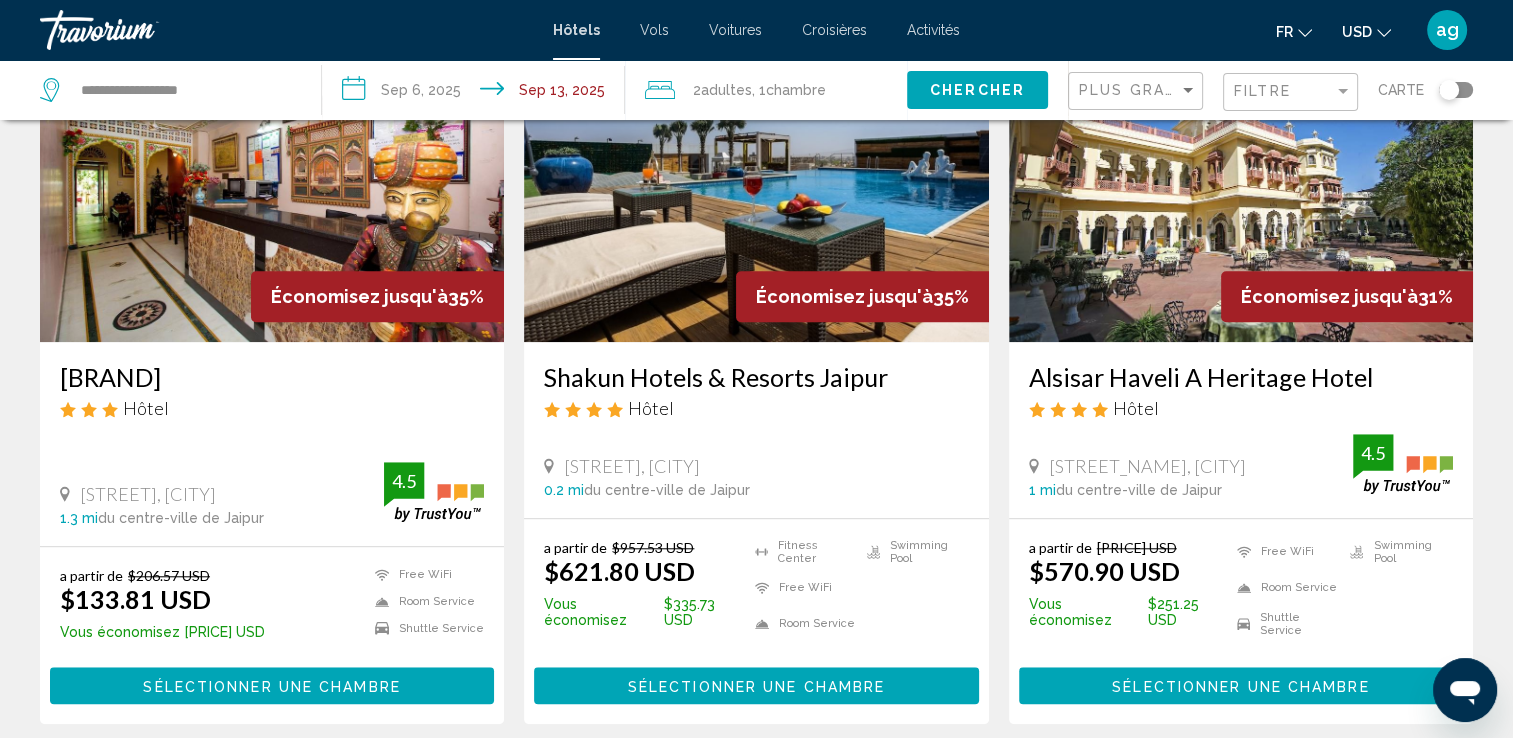 click on "Alsisar Haveli A Heritage Hotel" at bounding box center (1241, 377) 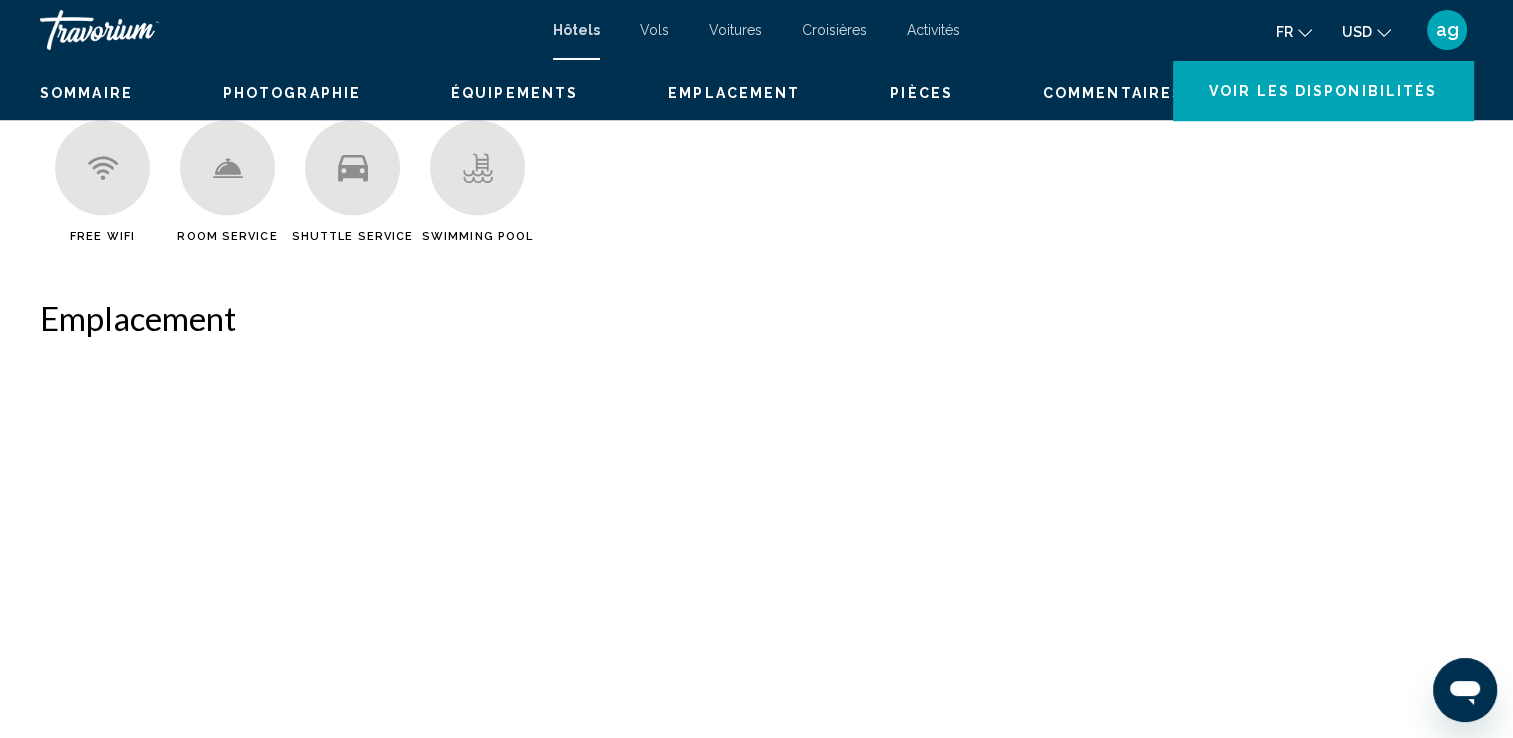 scroll, scrollTop: 0, scrollLeft: 0, axis: both 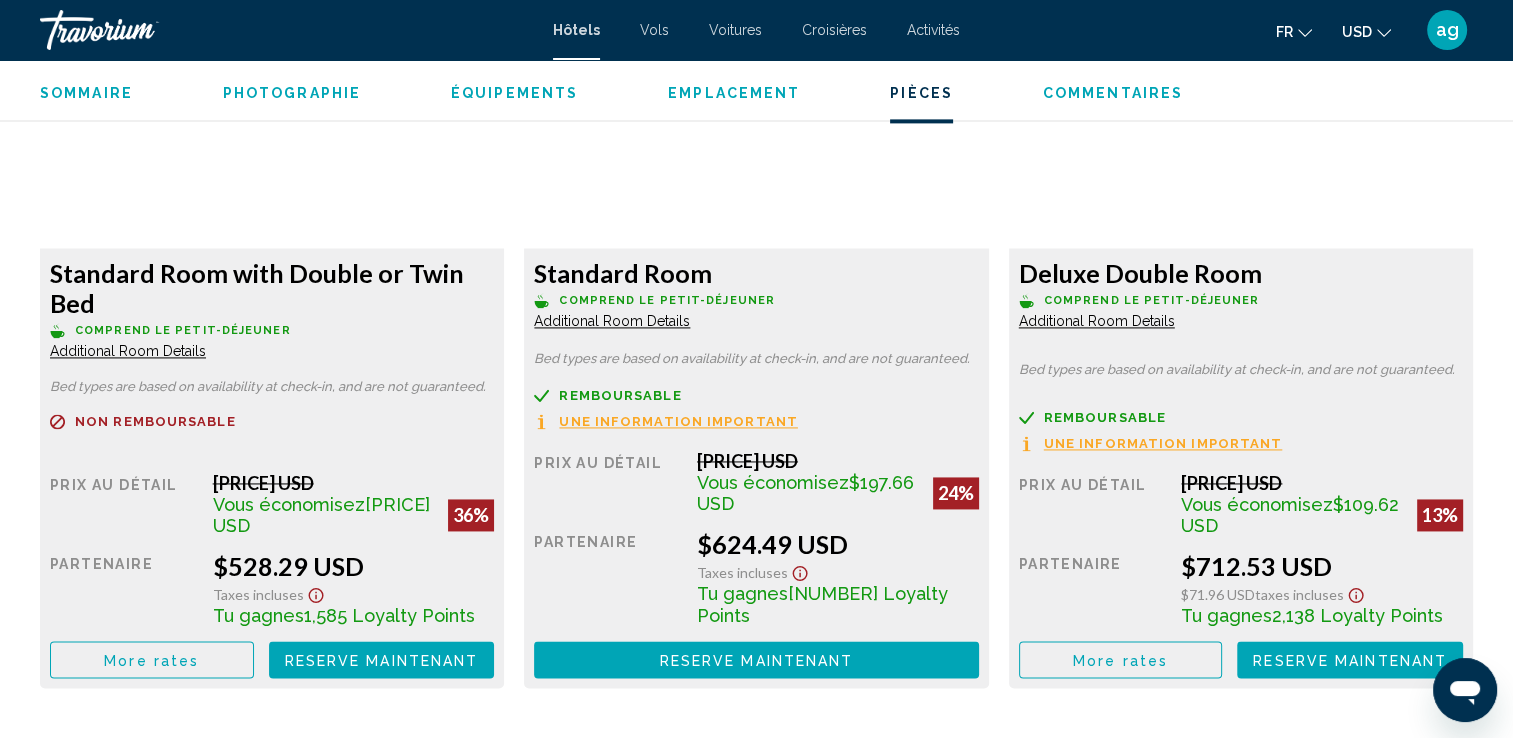 click on "More rates" at bounding box center [151, 660] 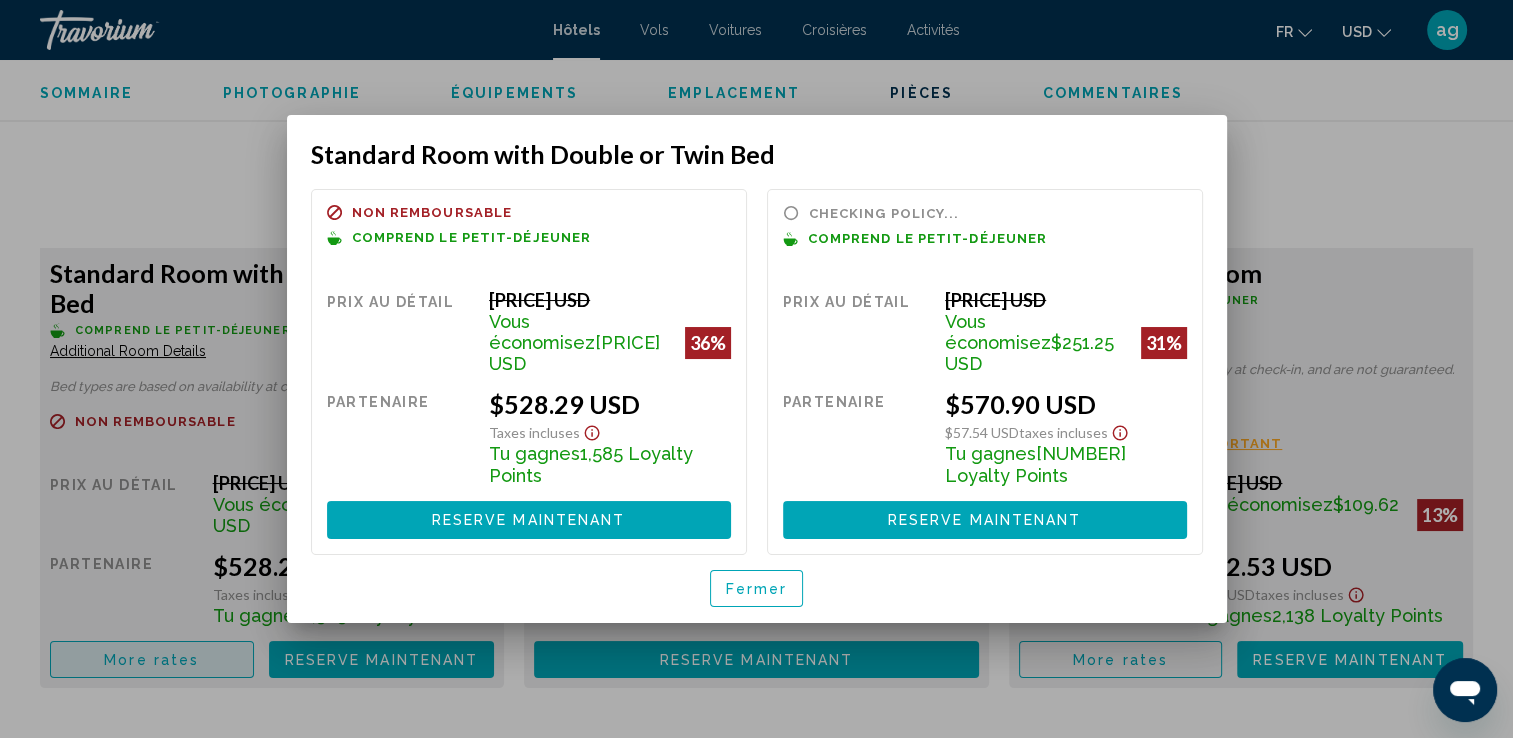 scroll, scrollTop: 0, scrollLeft: 0, axis: both 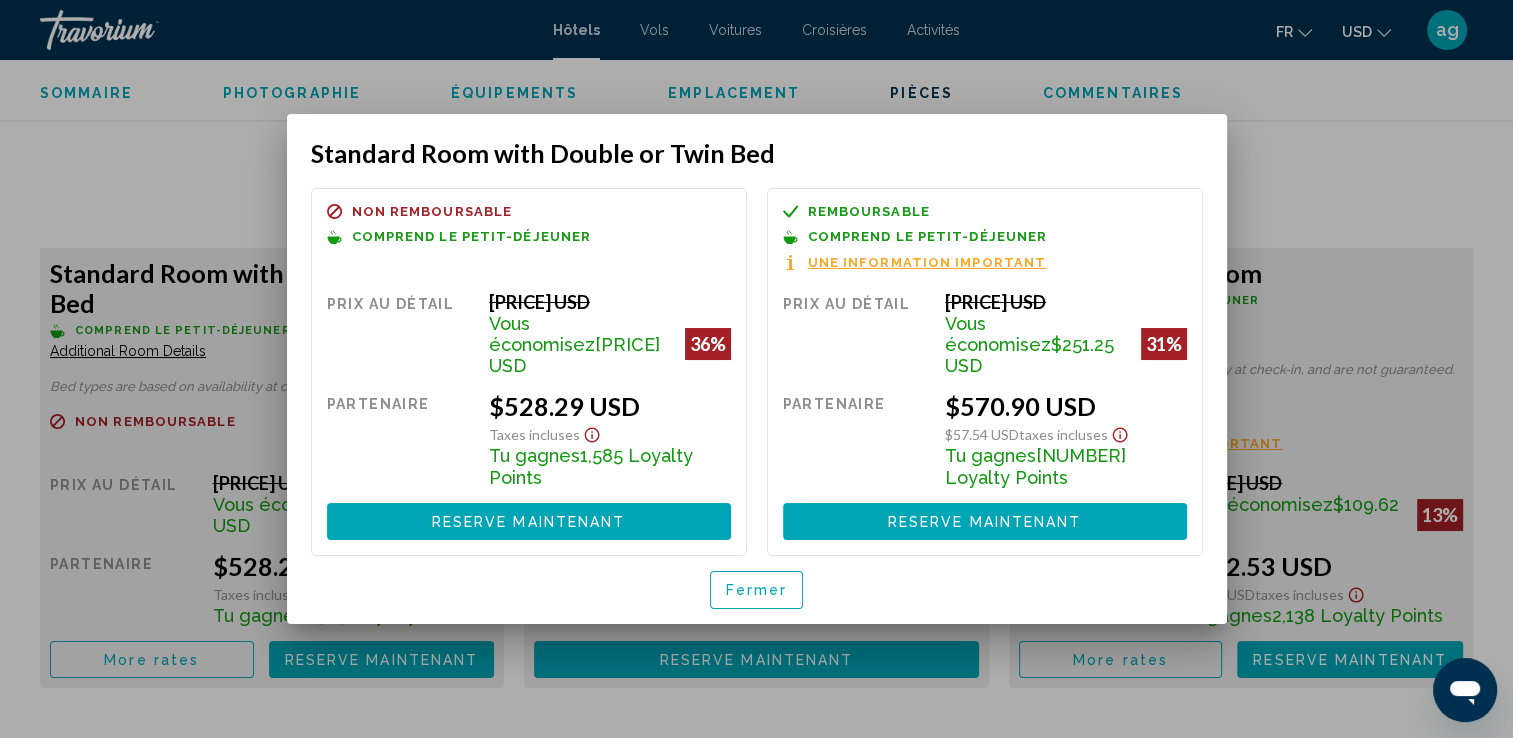 click on "Fermer" at bounding box center [757, 589] 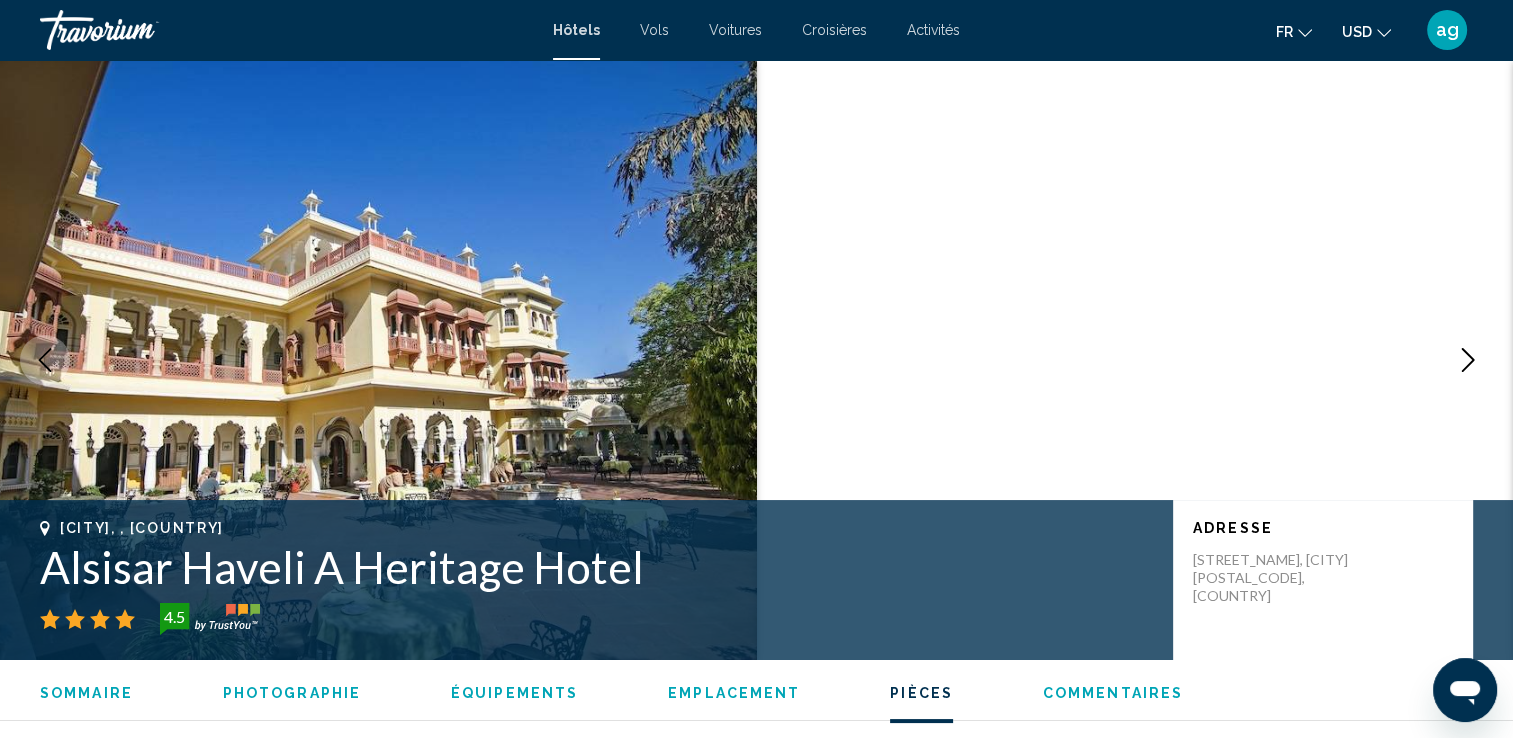 scroll, scrollTop: 2834, scrollLeft: 0, axis: vertical 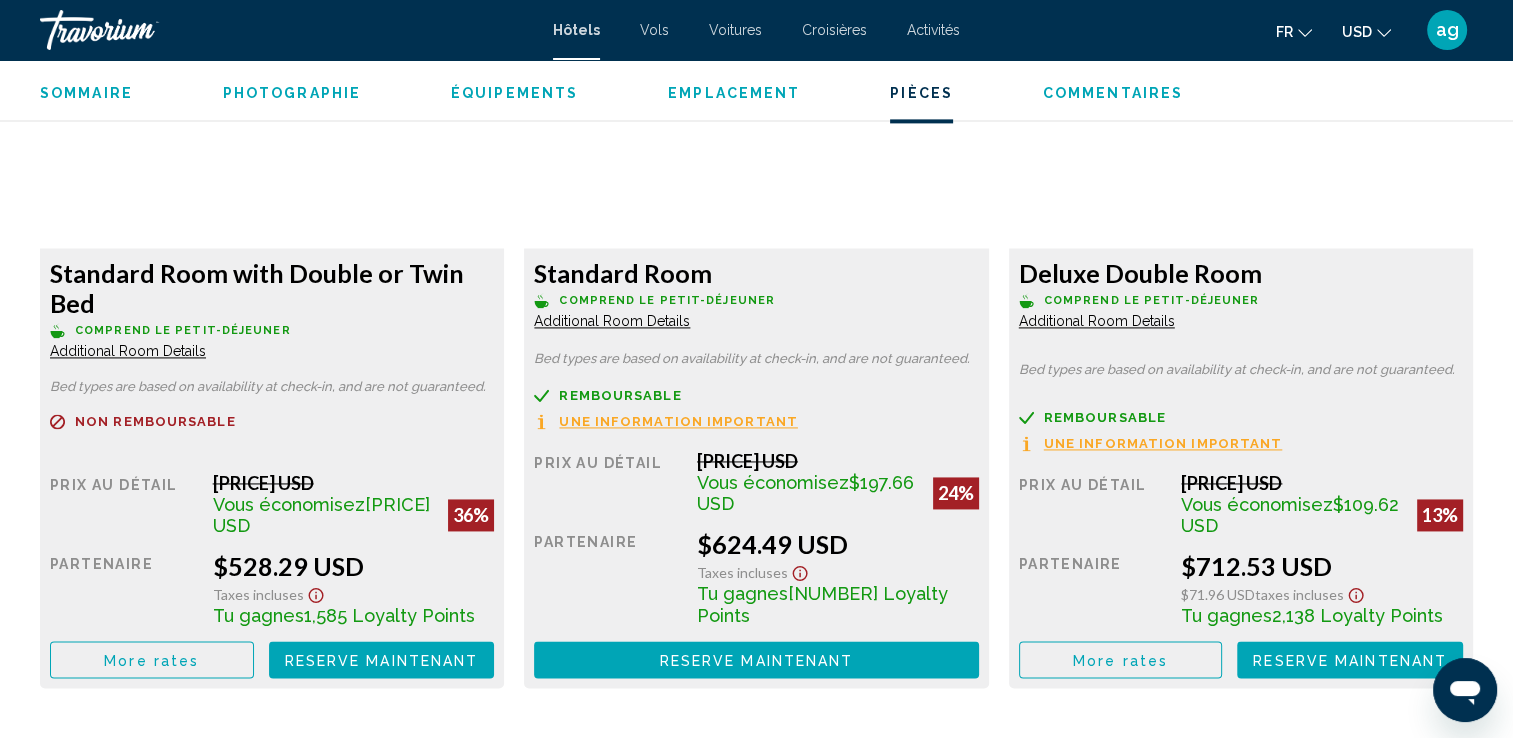 click on "More rates" at bounding box center [151, 660] 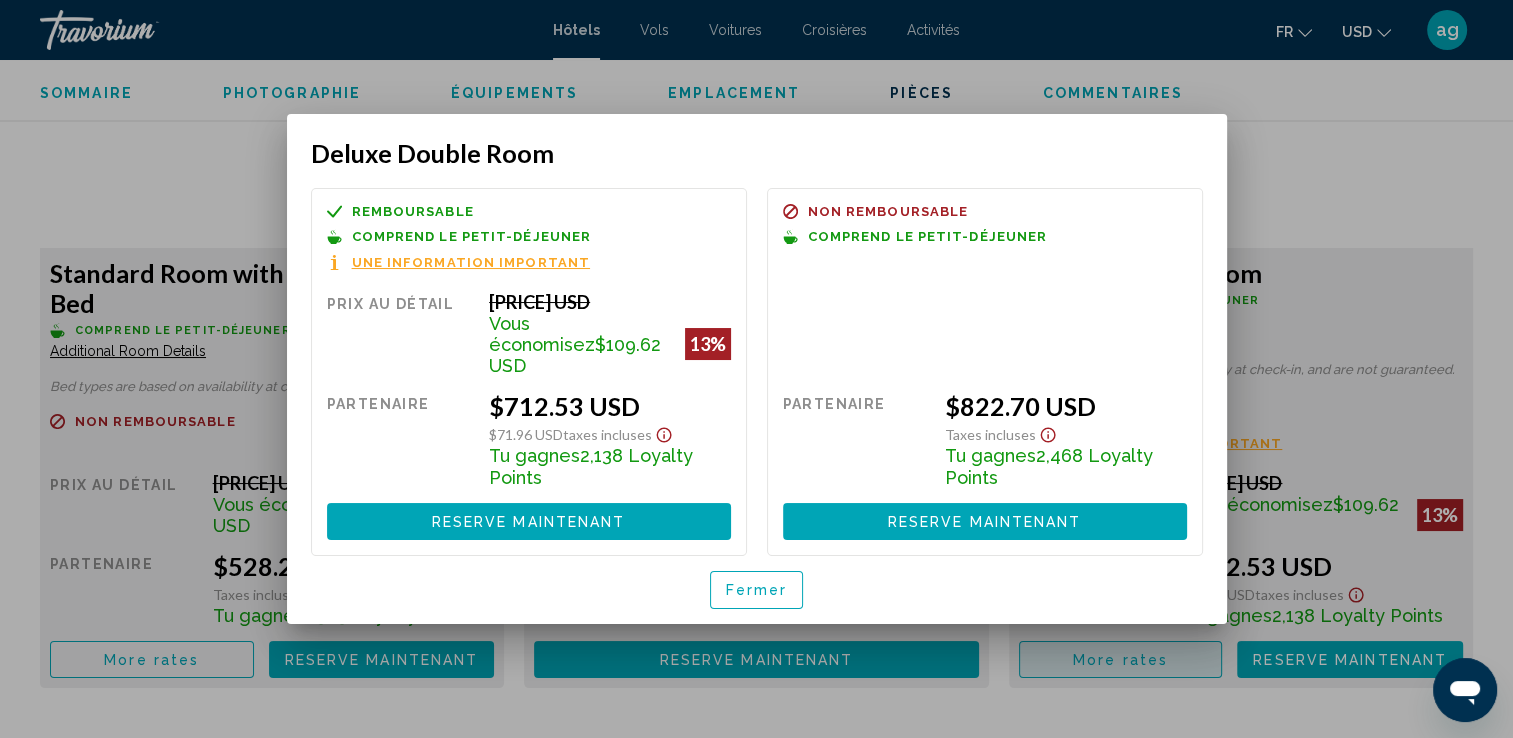scroll, scrollTop: 0, scrollLeft: 0, axis: both 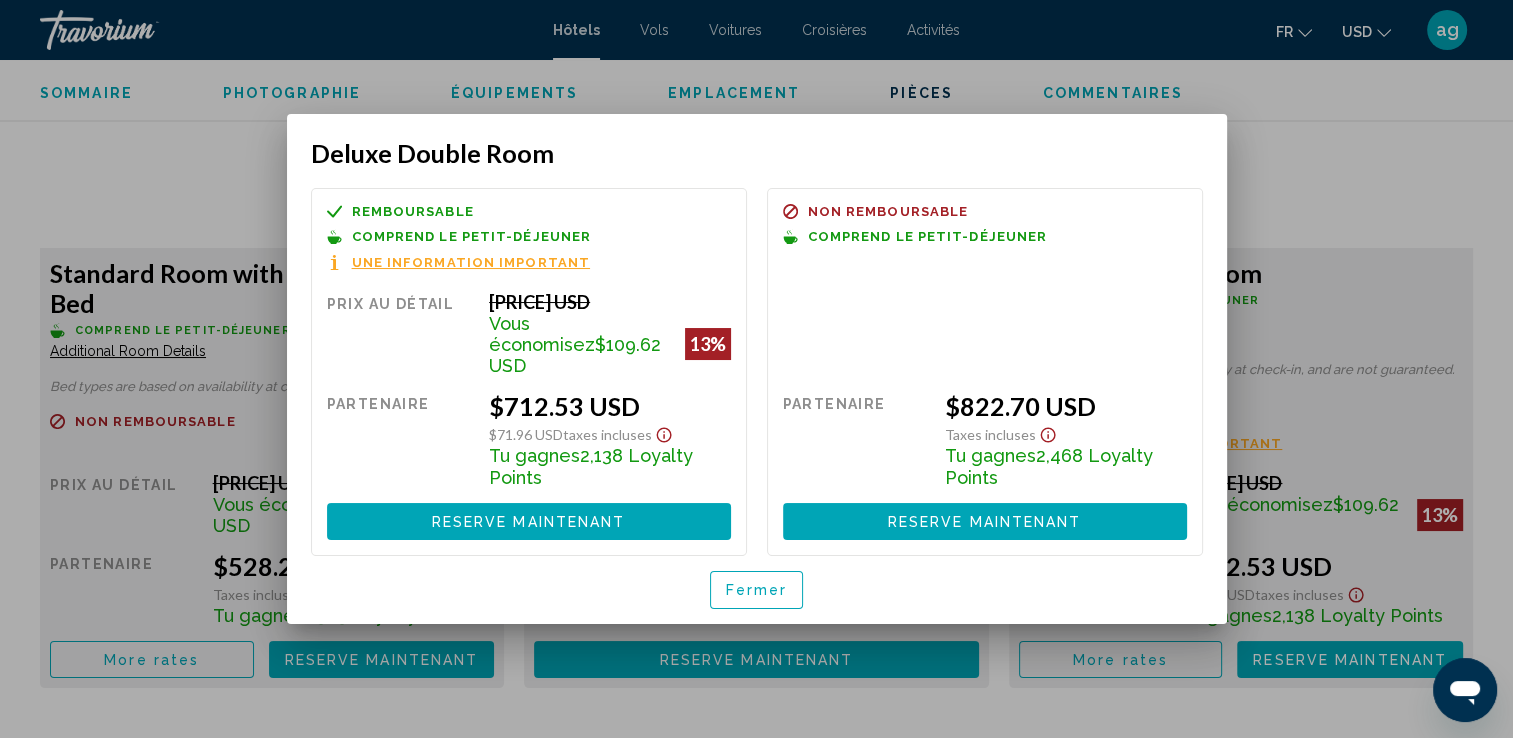 click on "Fermer" at bounding box center (757, 591) 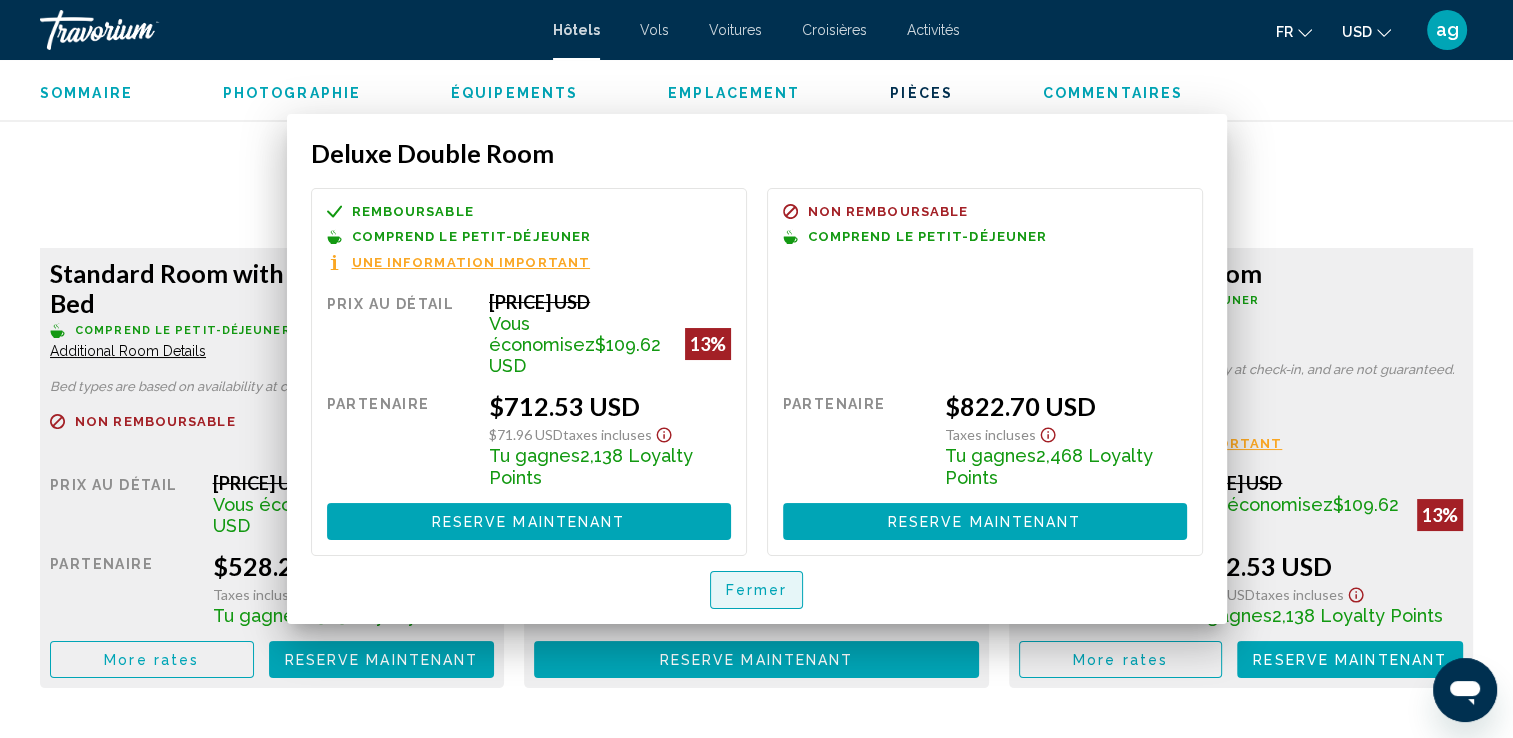 scroll, scrollTop: 2834, scrollLeft: 0, axis: vertical 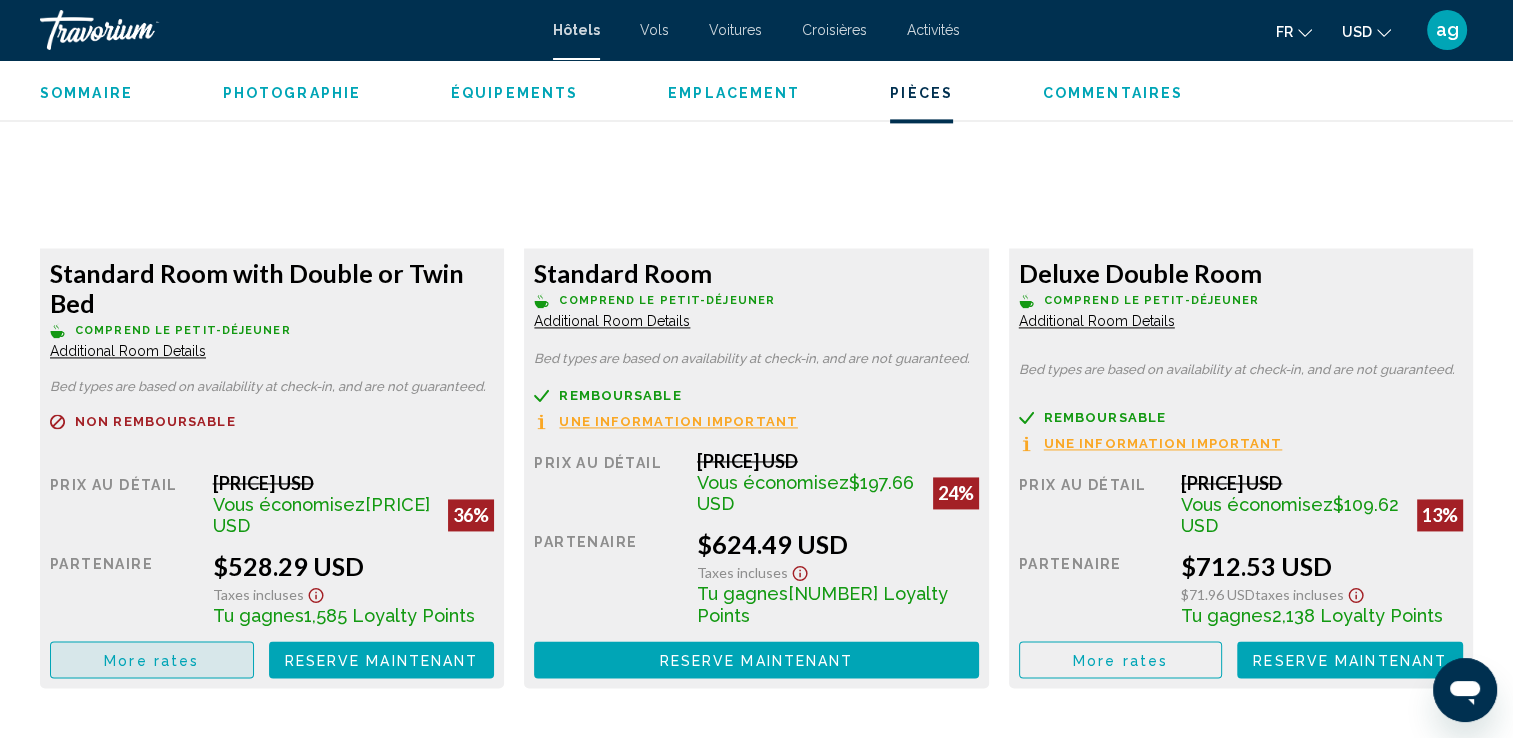 click on "More rates" at bounding box center (151, 660) 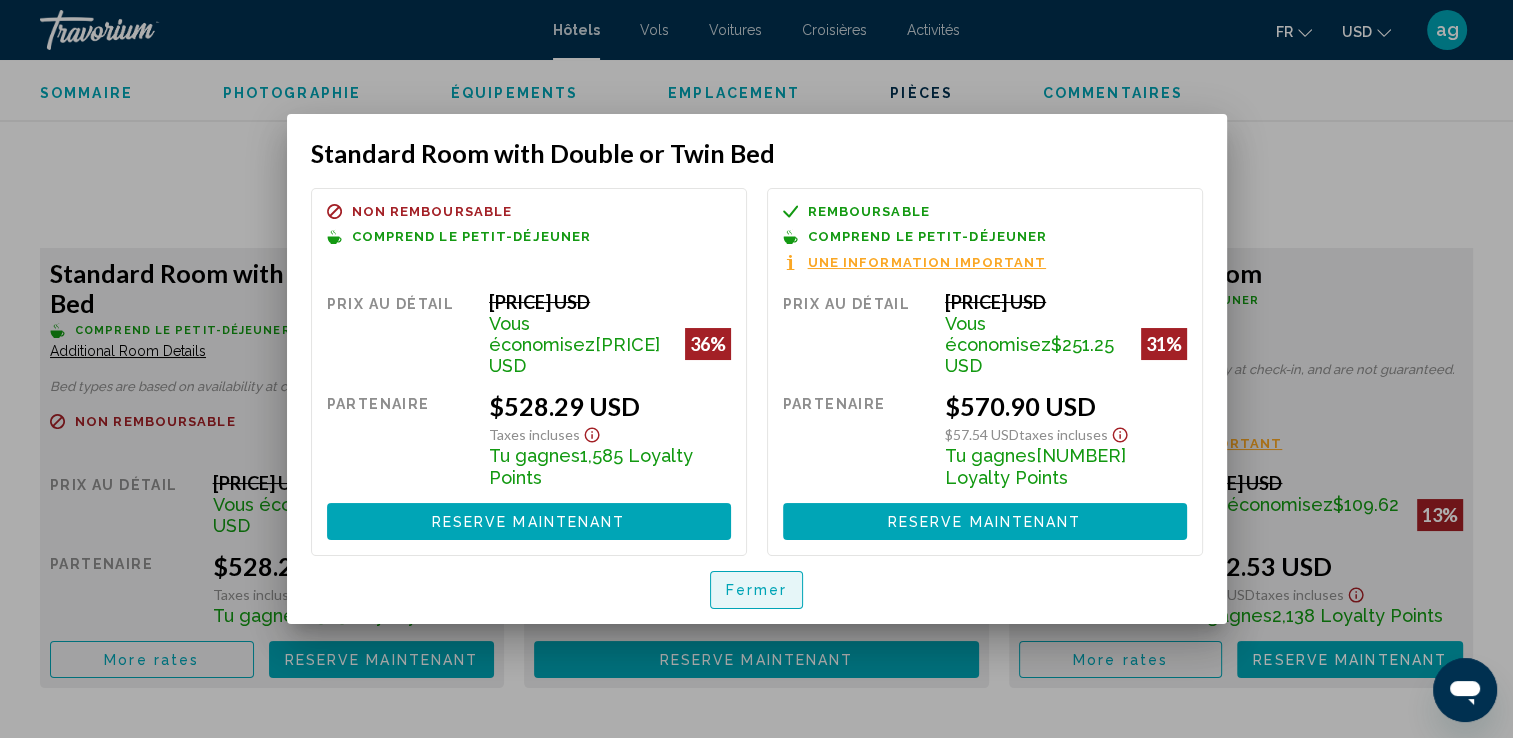 click on "Fermer" at bounding box center [757, 591] 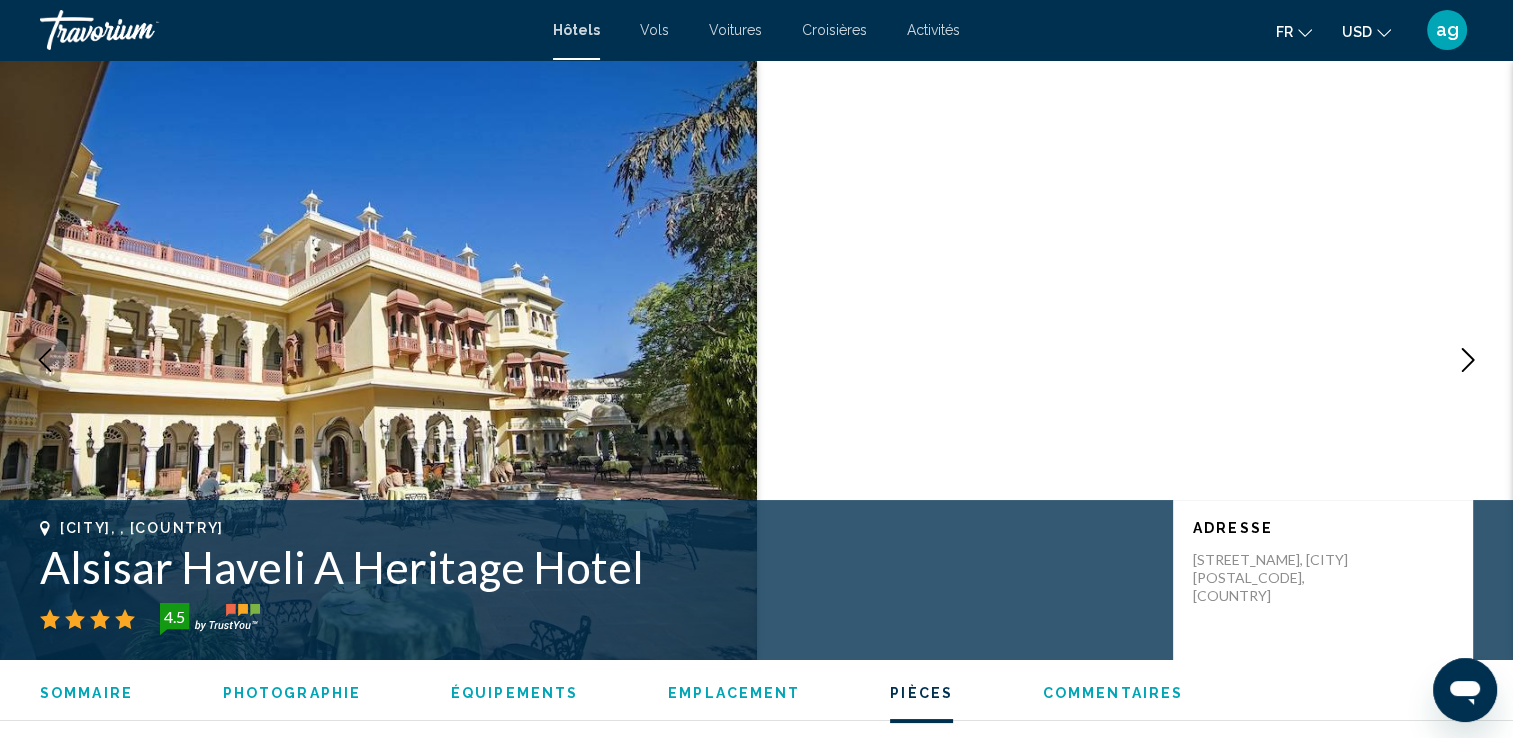 scroll, scrollTop: 2834, scrollLeft: 0, axis: vertical 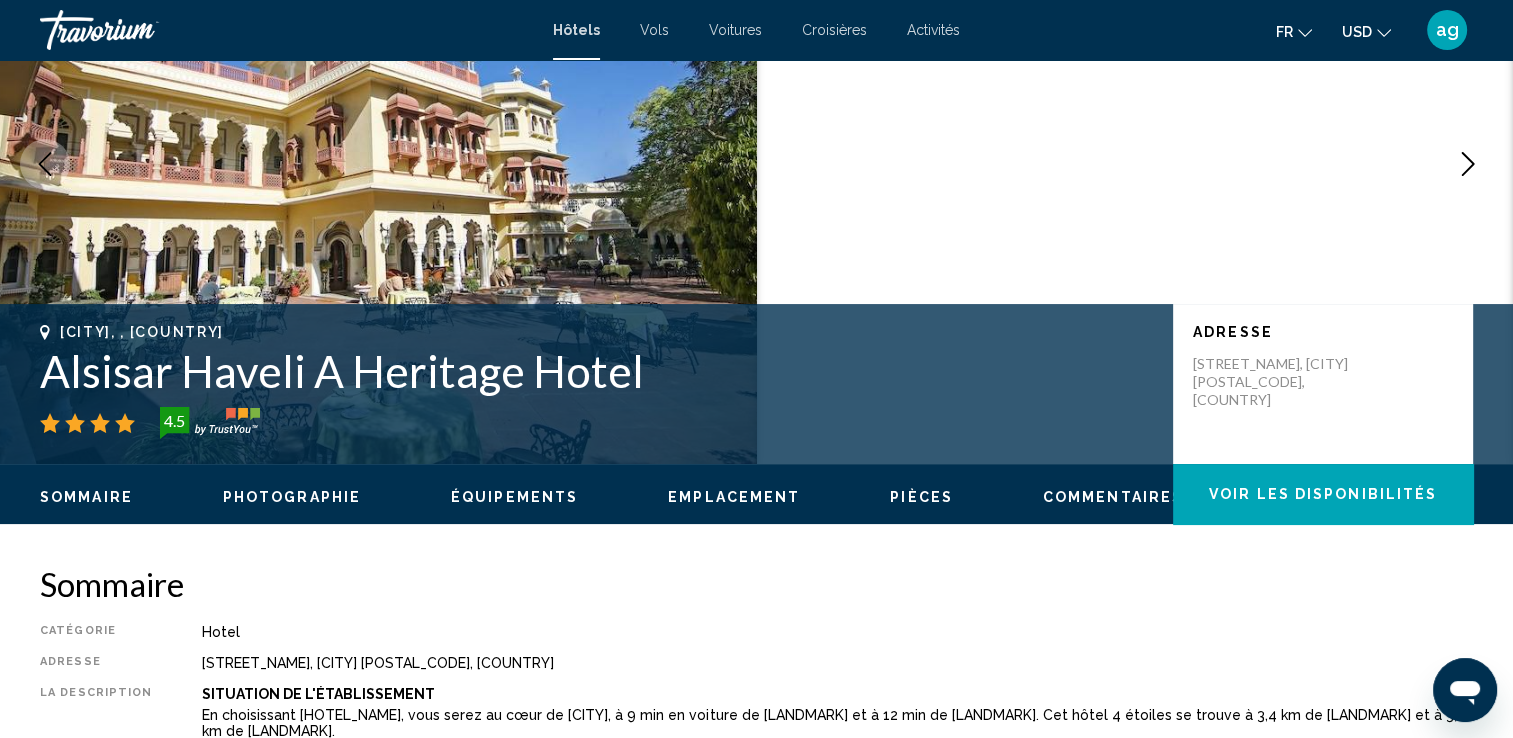 drag, startPoint x: 640, startPoint y: 366, endPoint x: 47, endPoint y: 366, distance: 593 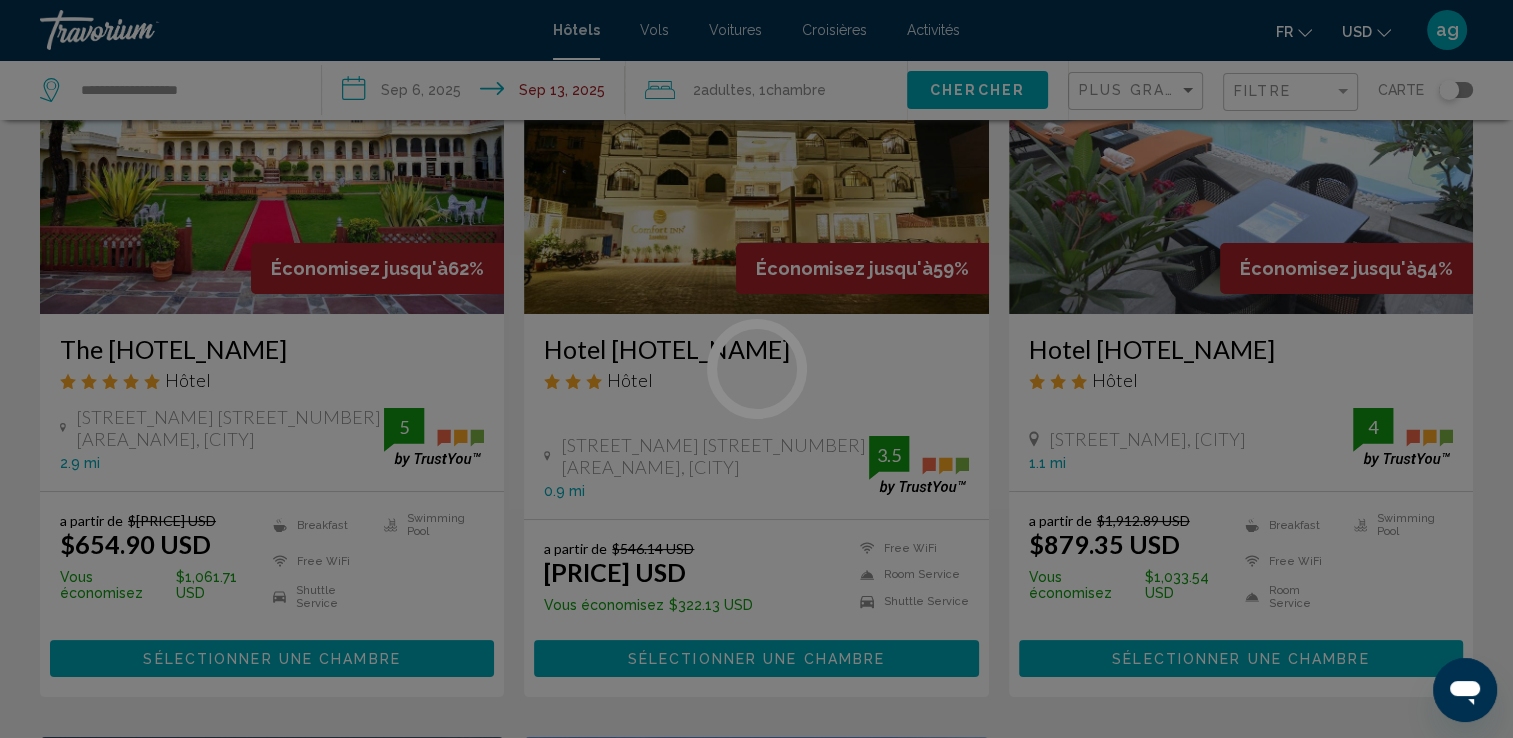 scroll, scrollTop: 0, scrollLeft: 0, axis: both 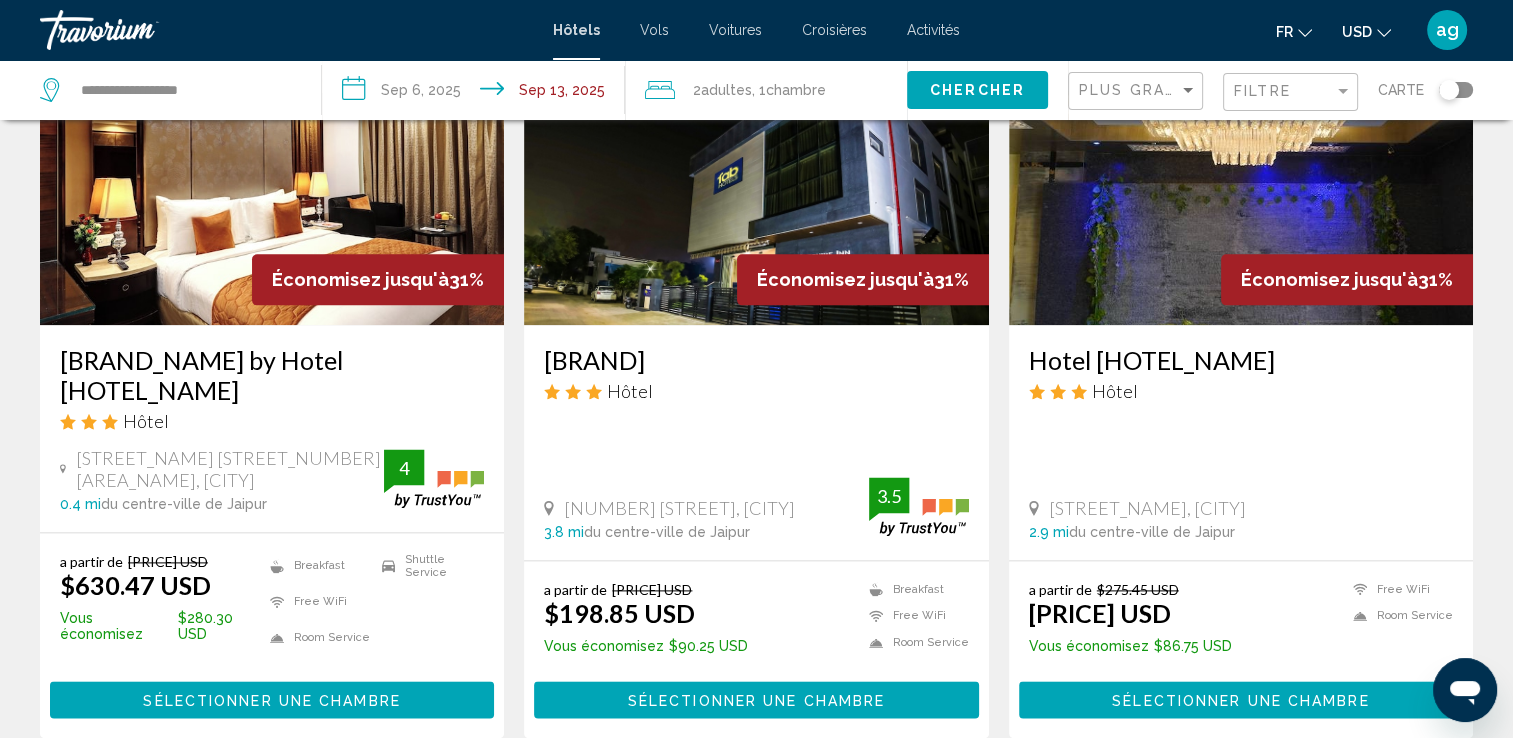 click on "Hotel [HOTEL_NAME]" at bounding box center (1241, 360) 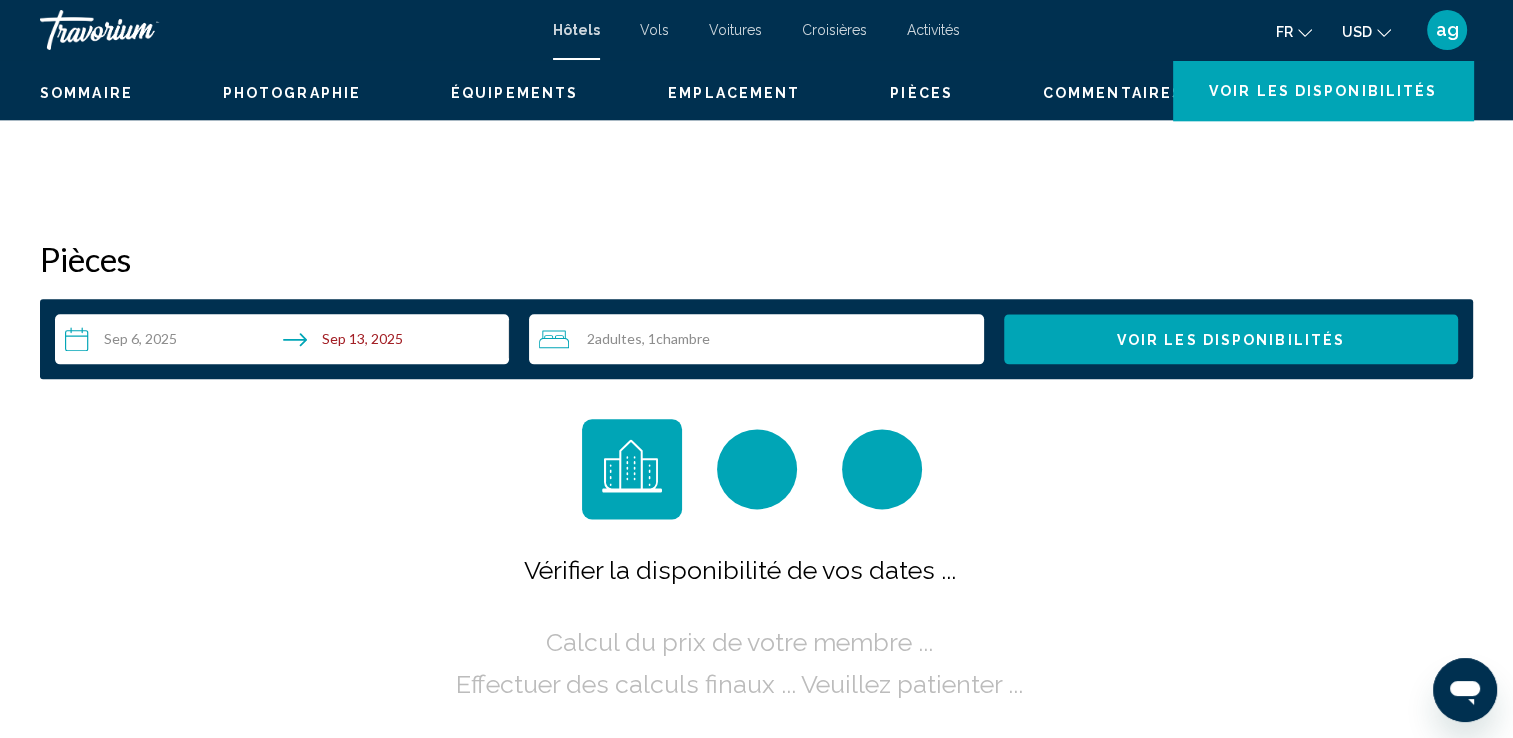 scroll, scrollTop: 0, scrollLeft: 0, axis: both 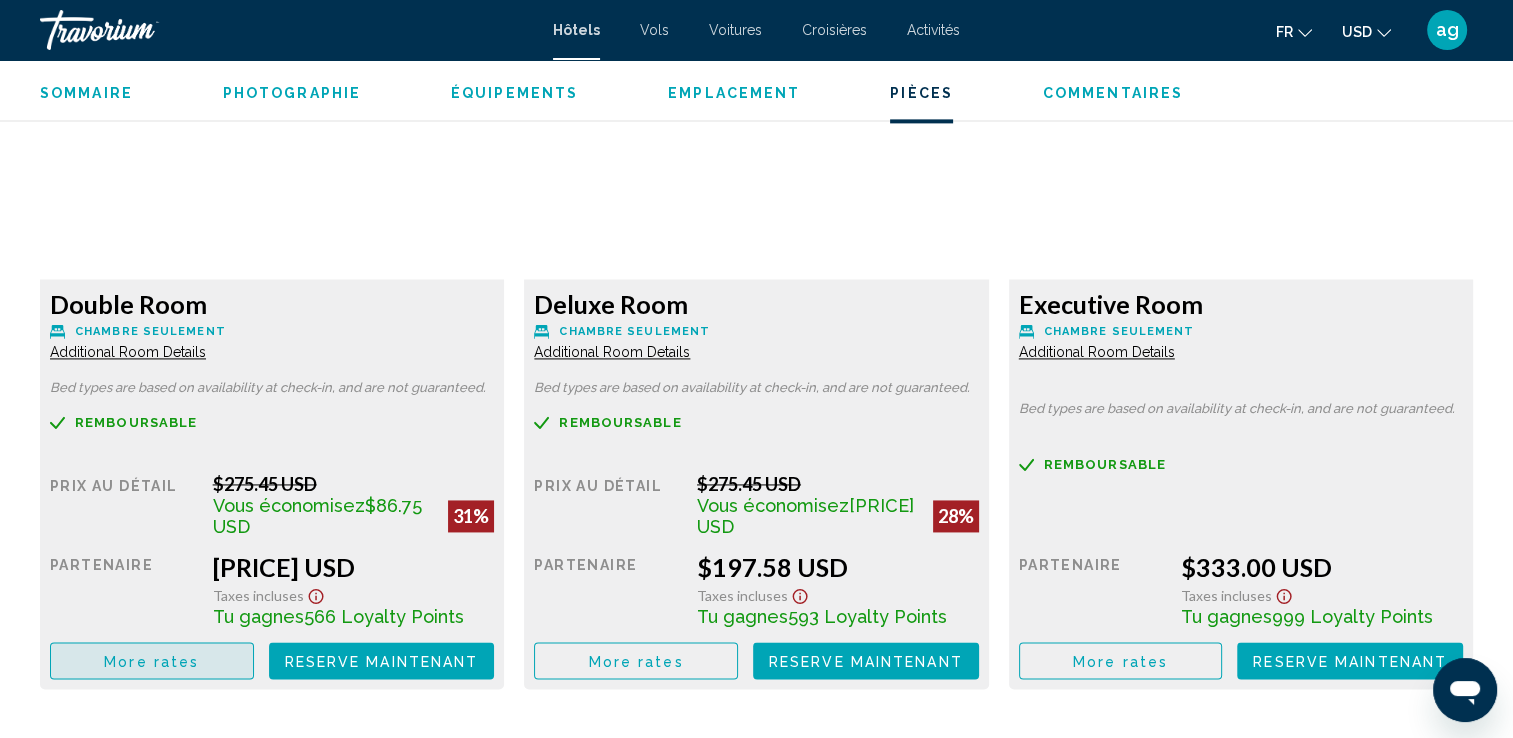 click on "More rates" at bounding box center (152, 660) 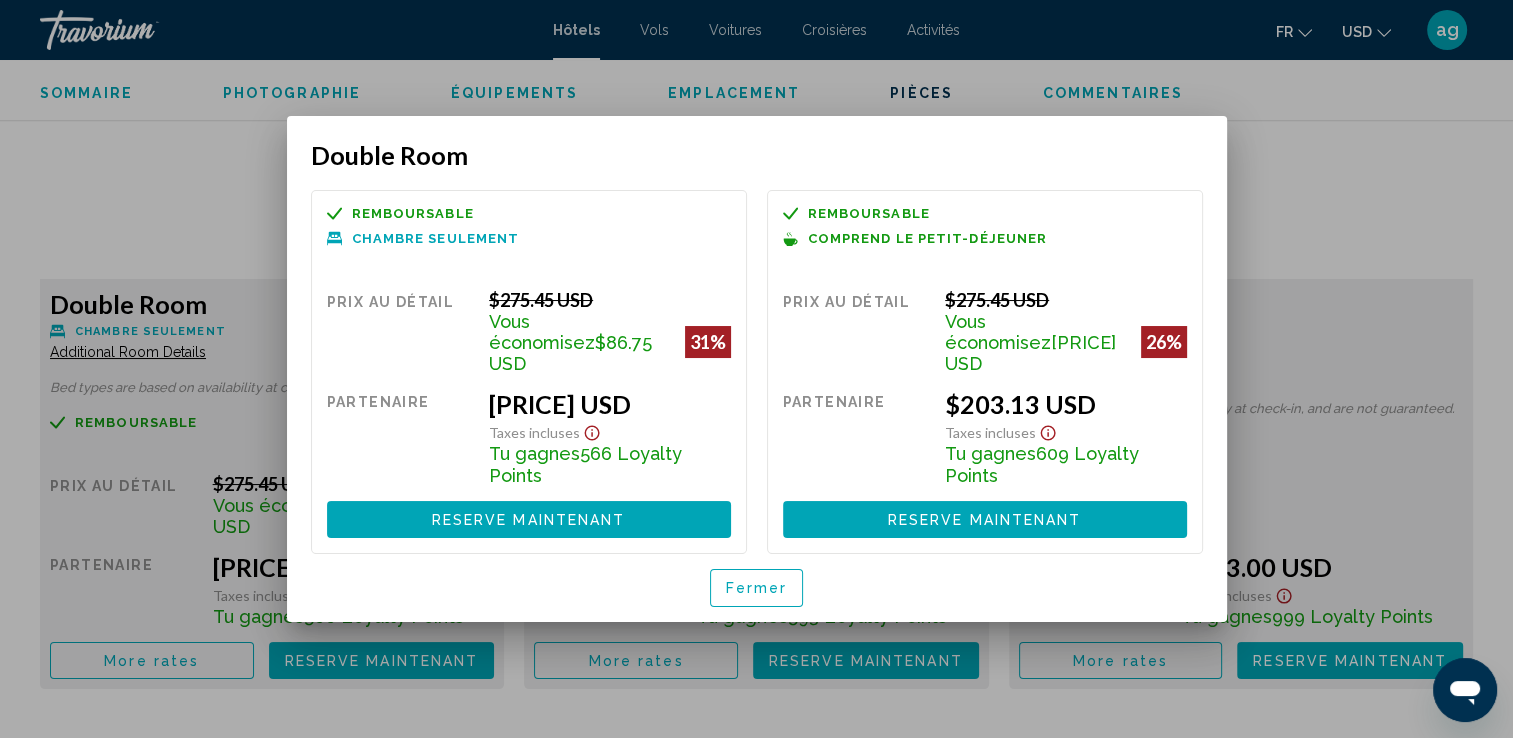 click on "Fermer" at bounding box center [757, 589] 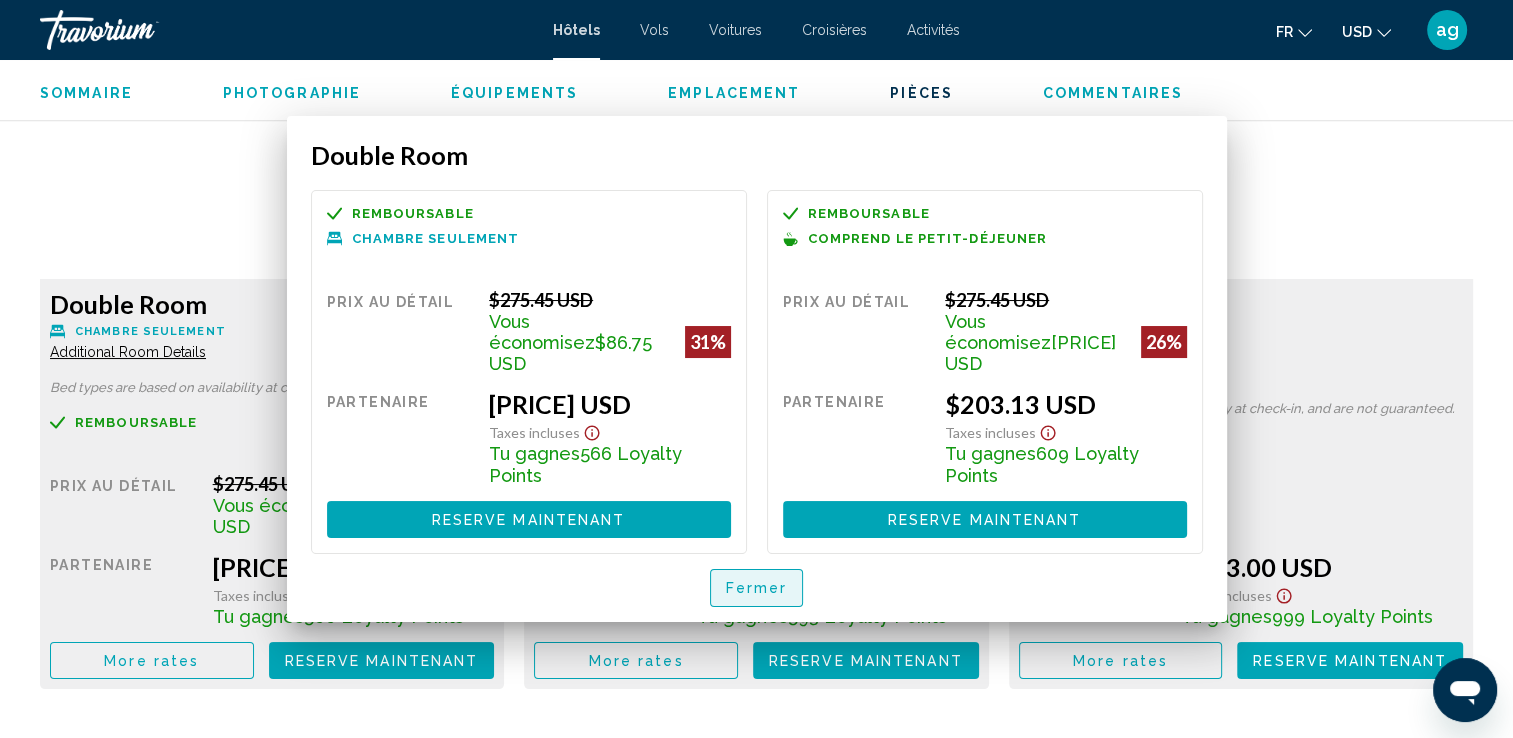 scroll, scrollTop: 2803, scrollLeft: 0, axis: vertical 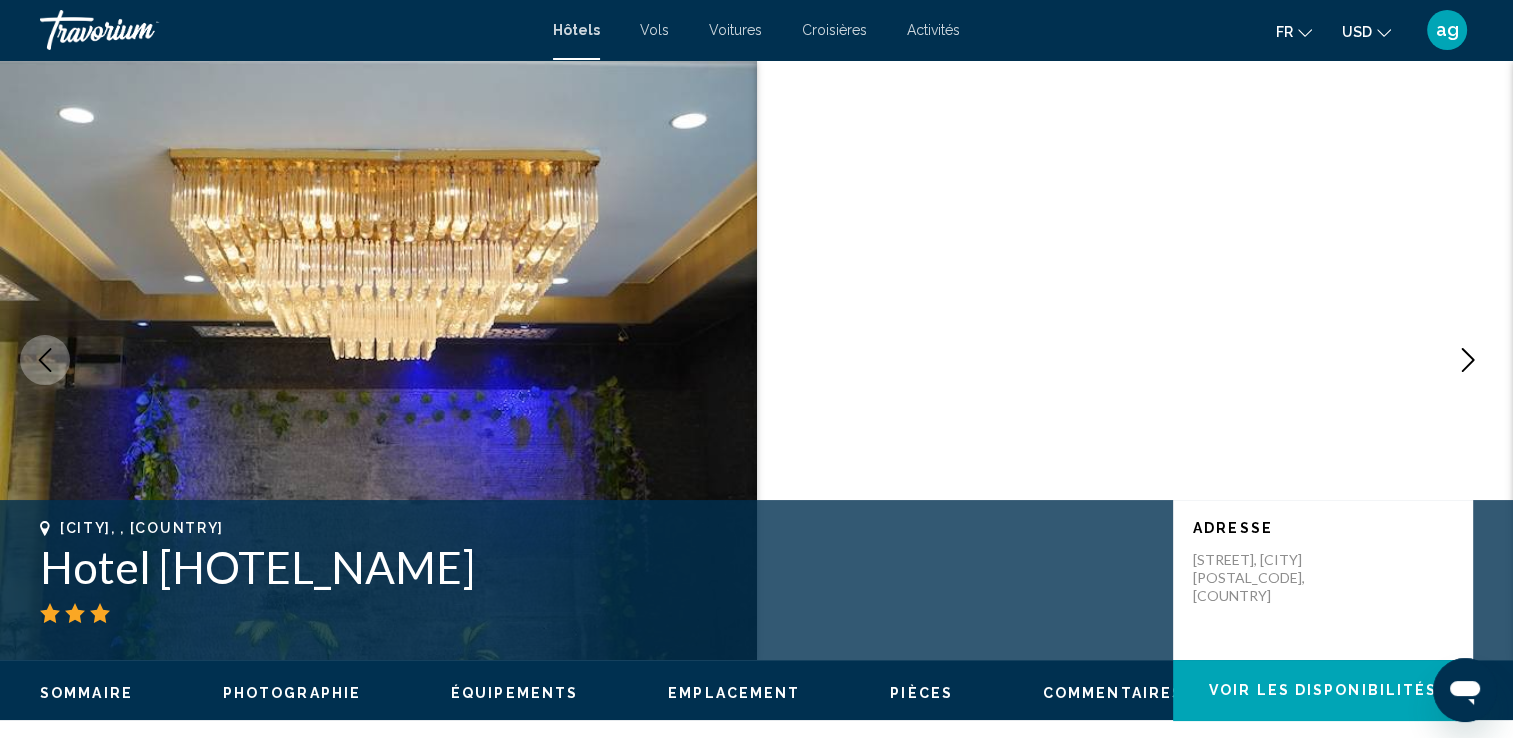 drag, startPoint x: 388, startPoint y: 559, endPoint x: 29, endPoint y: 552, distance: 359.06824 